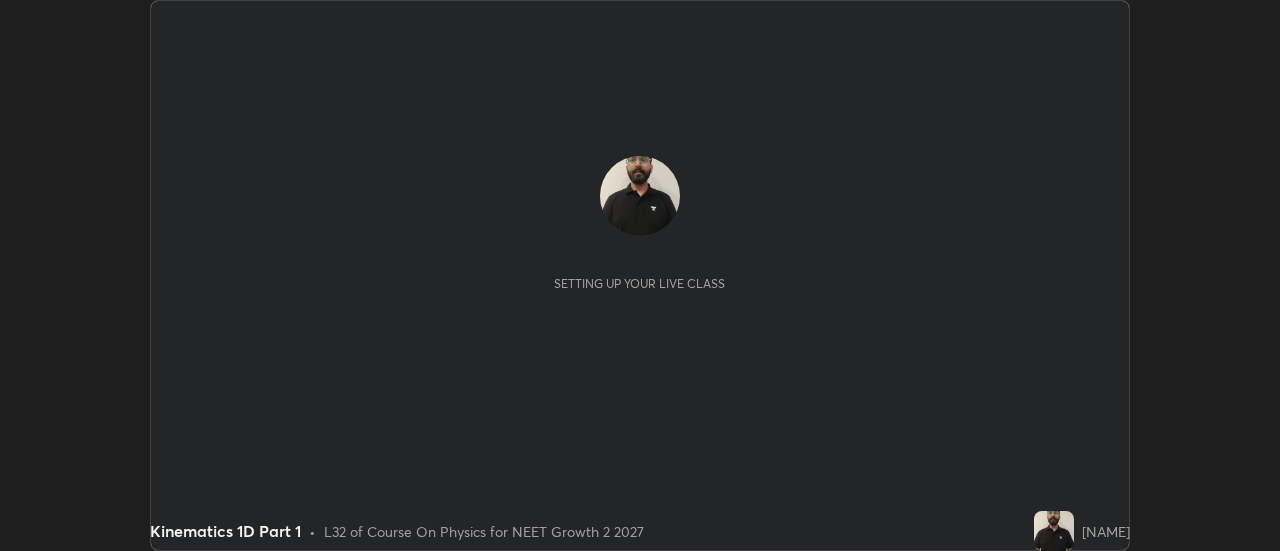 scroll, scrollTop: 0, scrollLeft: 0, axis: both 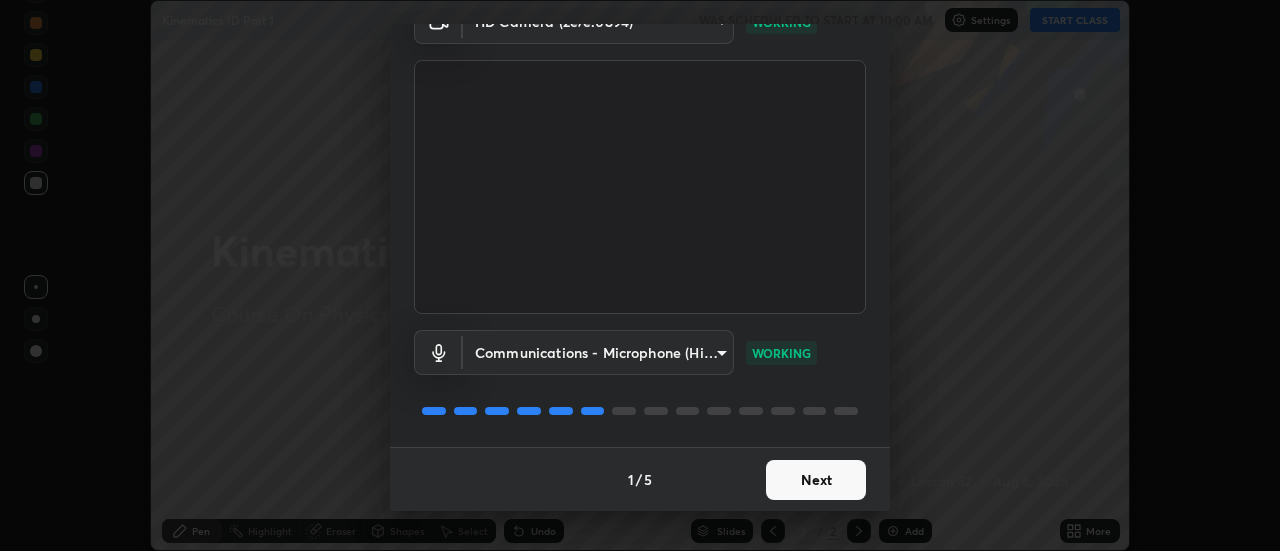 click on "Next" at bounding box center [816, 480] 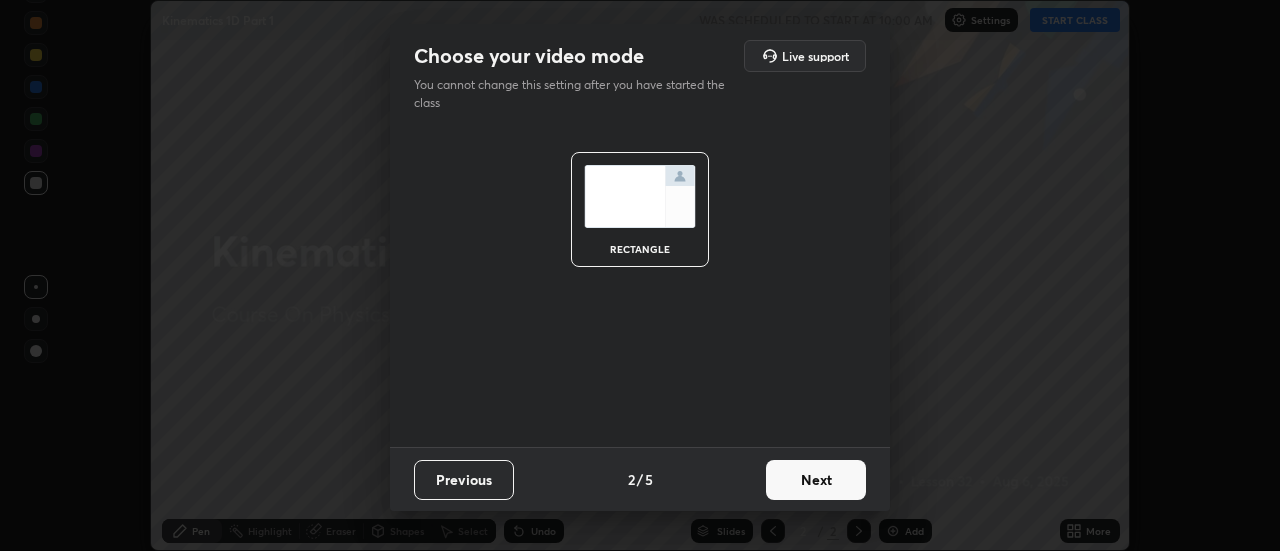 scroll, scrollTop: 0, scrollLeft: 0, axis: both 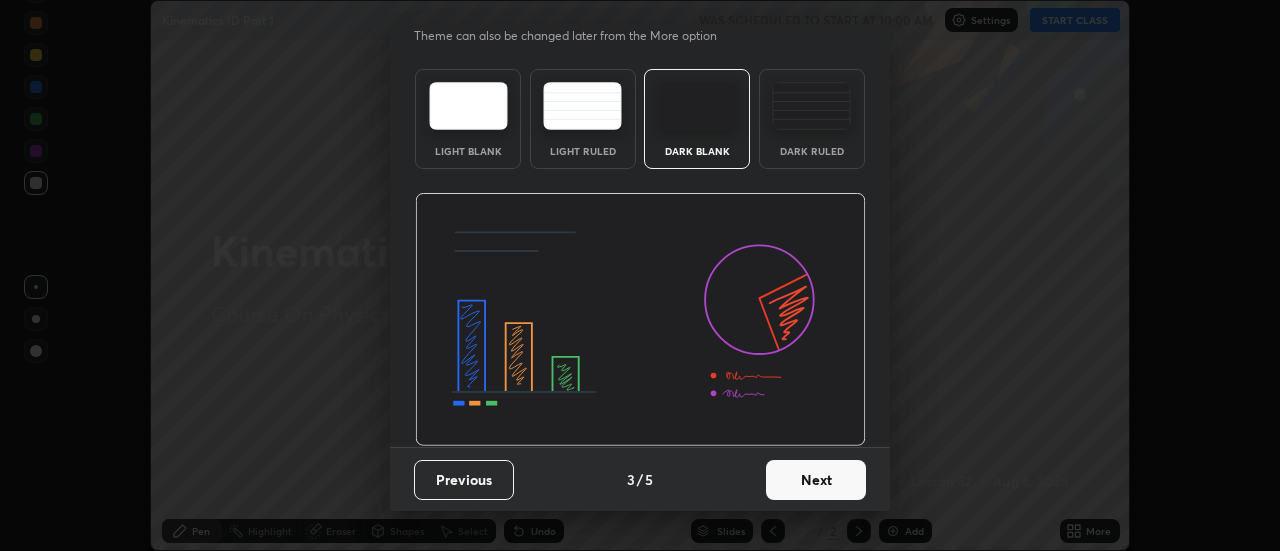 click on "Next" at bounding box center (816, 480) 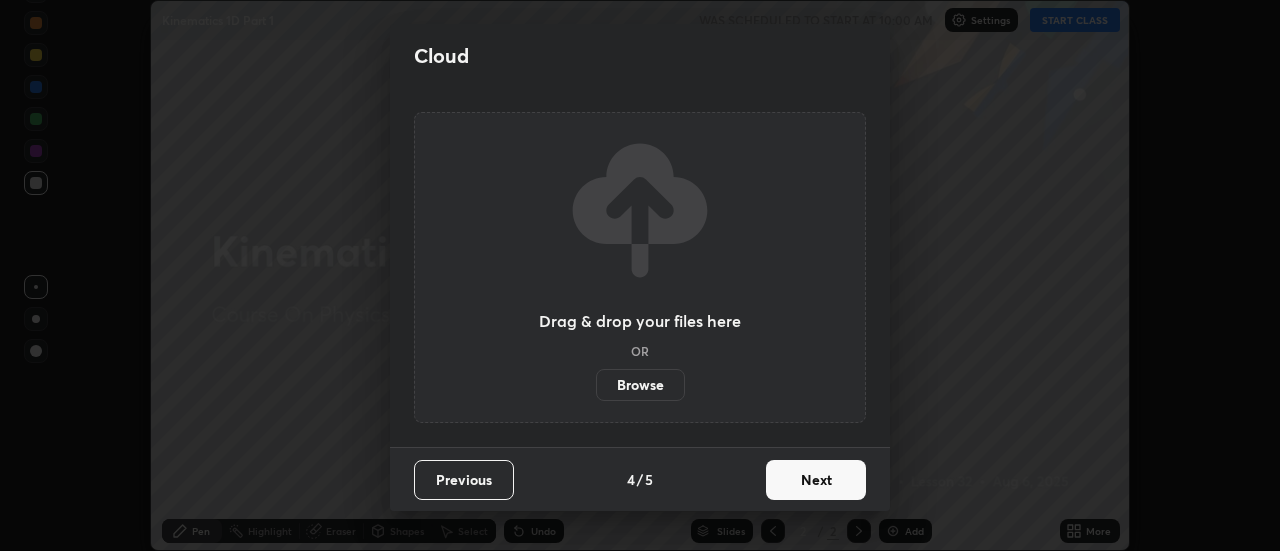 scroll, scrollTop: 0, scrollLeft: 0, axis: both 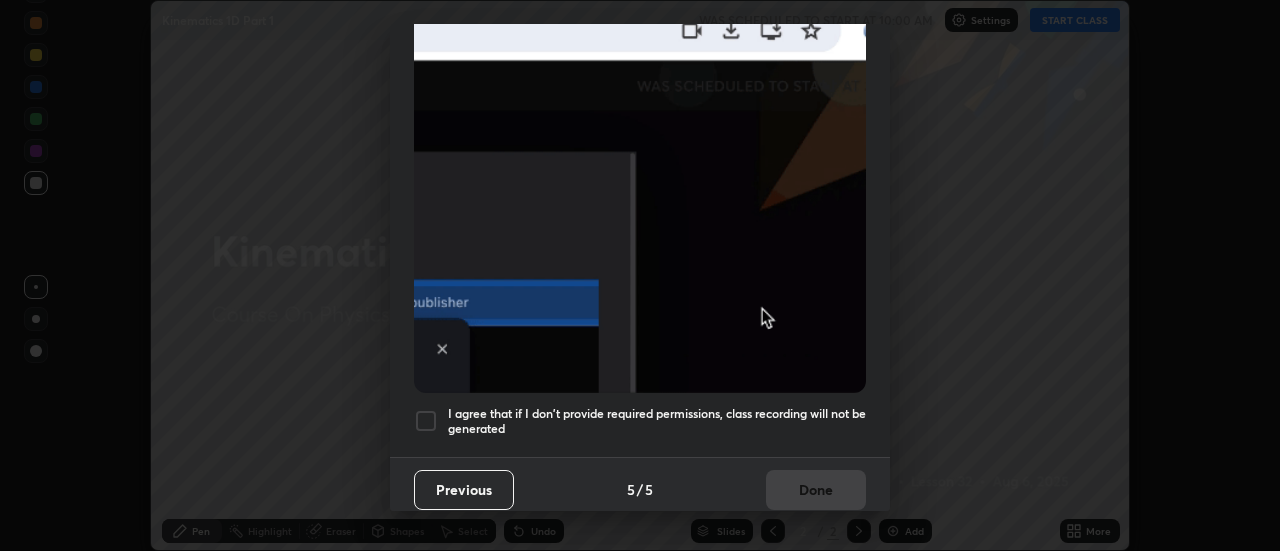 click on "I agree that if I don't provide required permissions, class recording will not be generated" at bounding box center (657, 421) 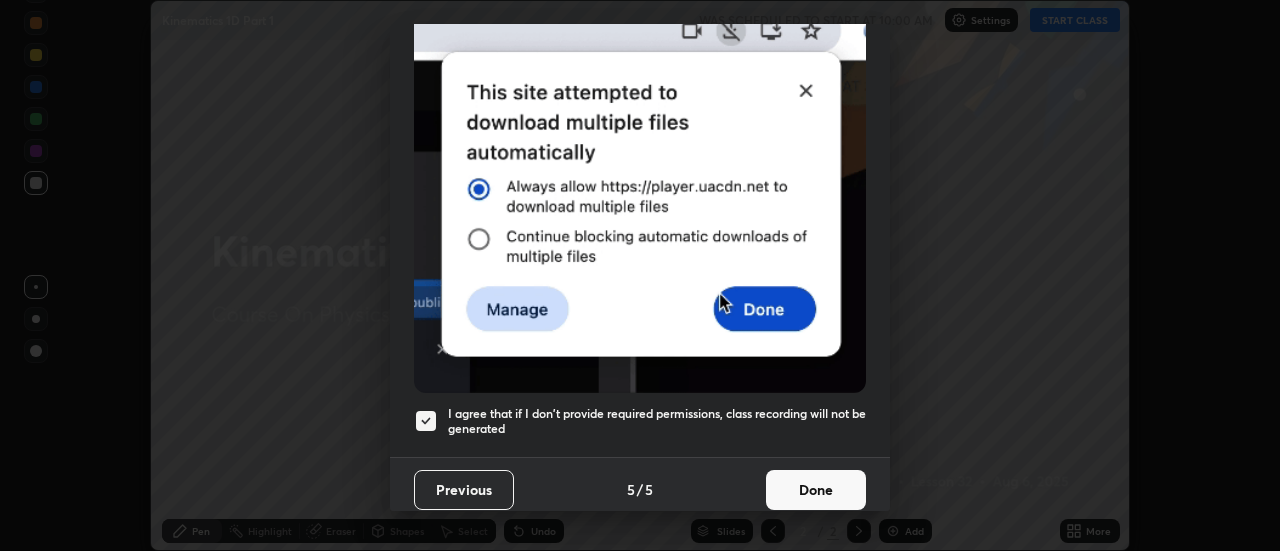 click on "Done" at bounding box center [816, 490] 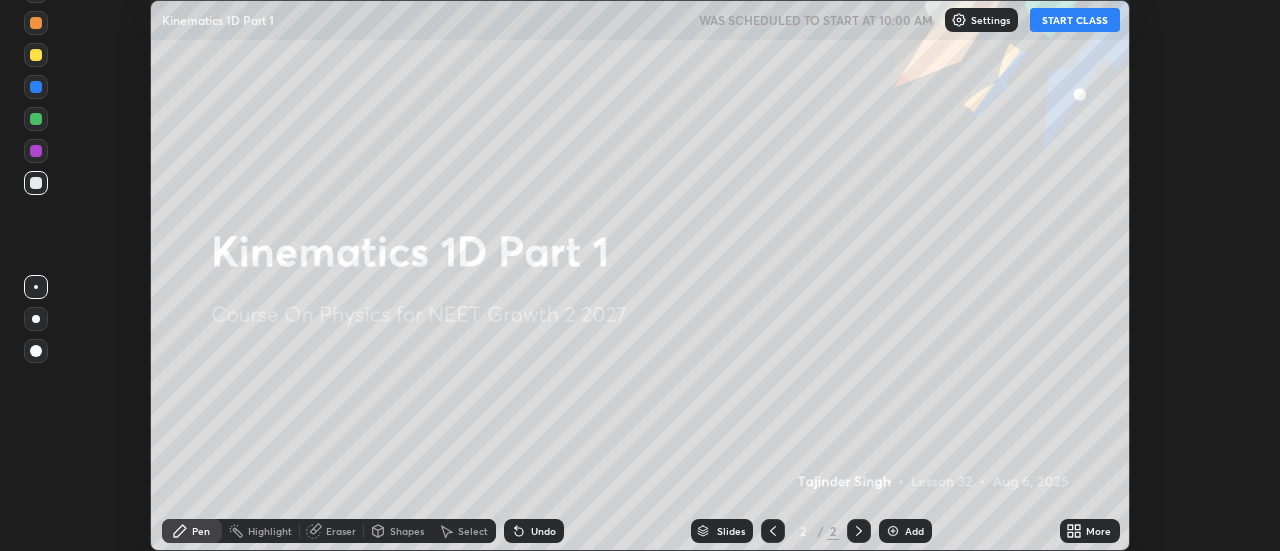 click on "START CLASS" at bounding box center [1075, 20] 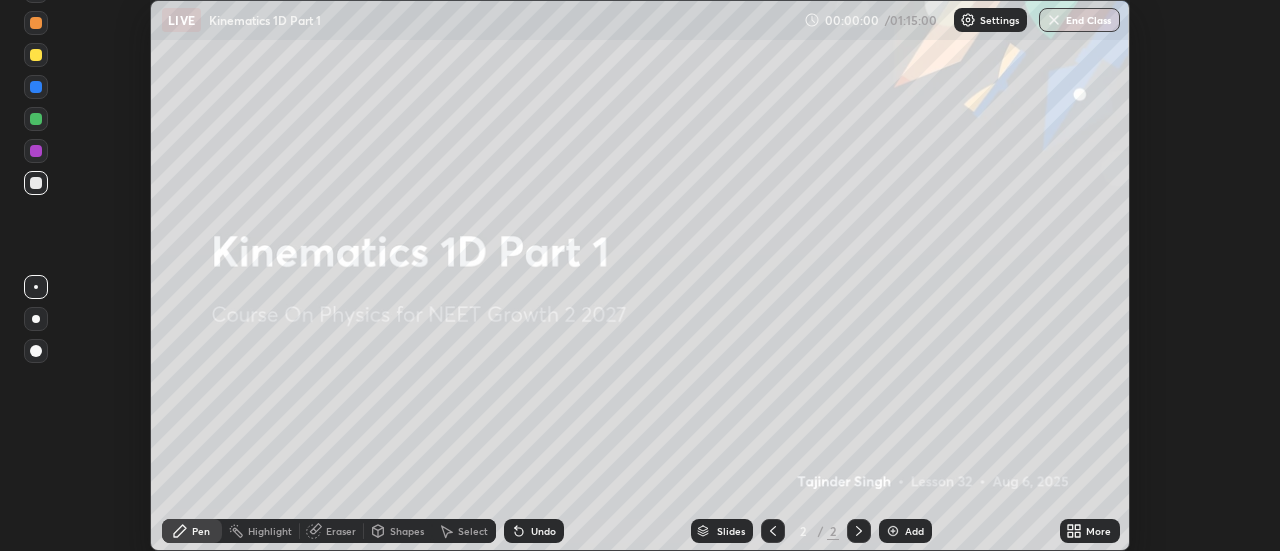 click on "More" at bounding box center [1098, 531] 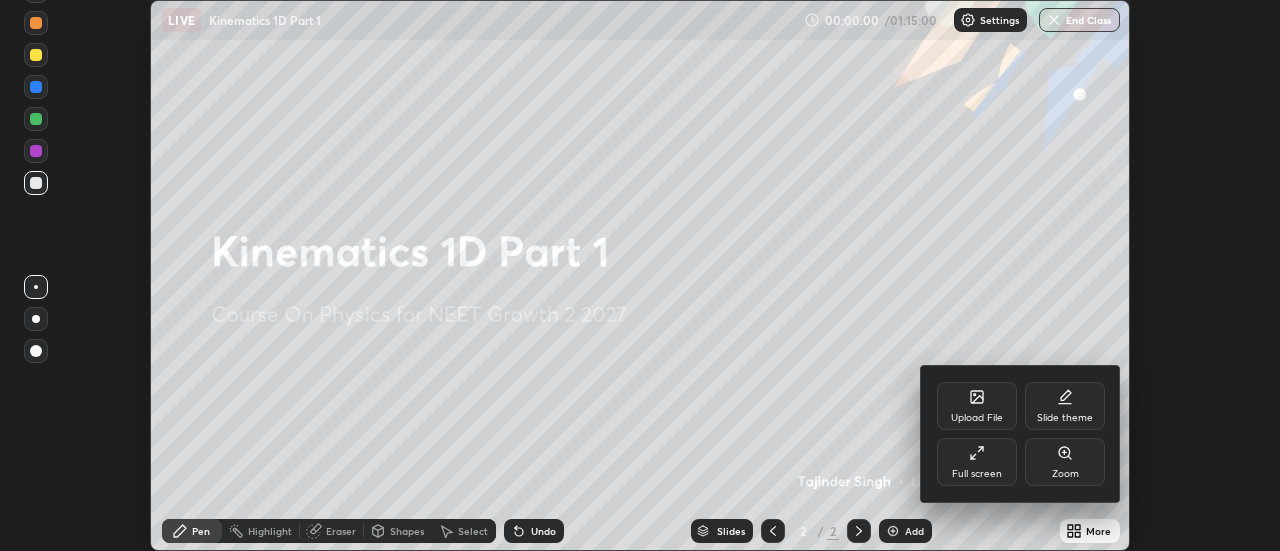 click on "Full screen" at bounding box center [977, 462] 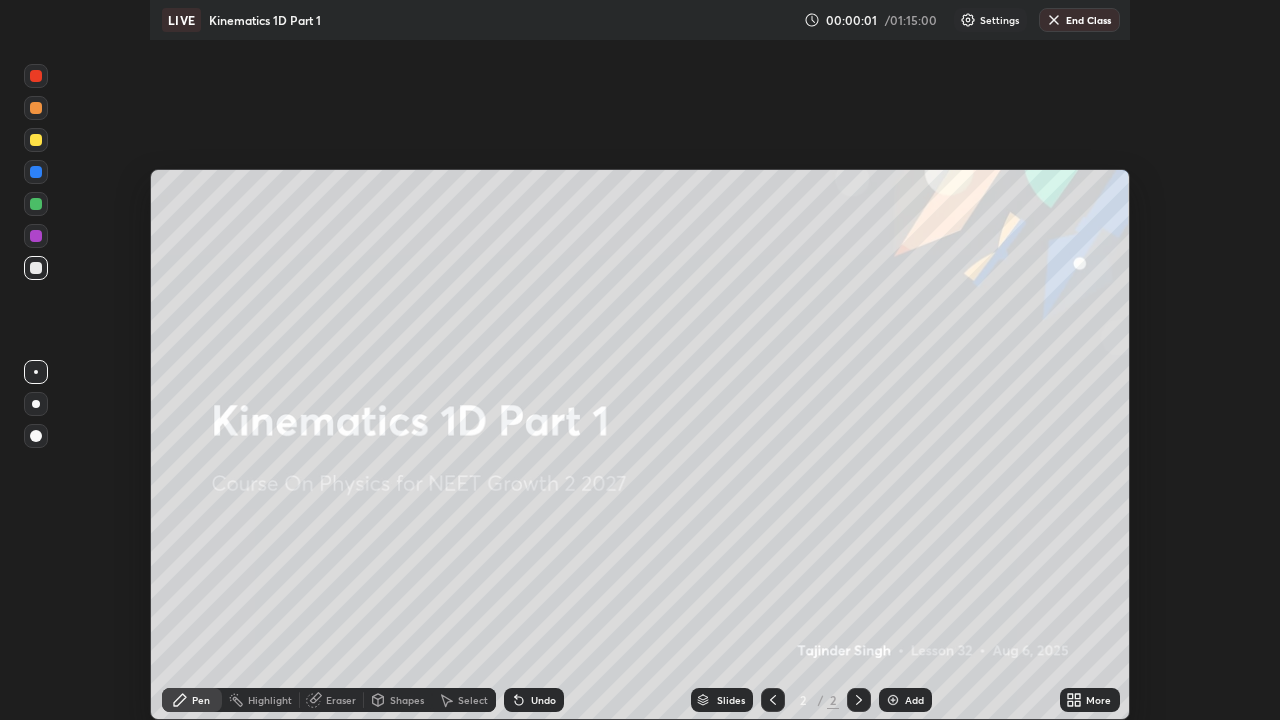 scroll, scrollTop: 99280, scrollLeft: 98720, axis: both 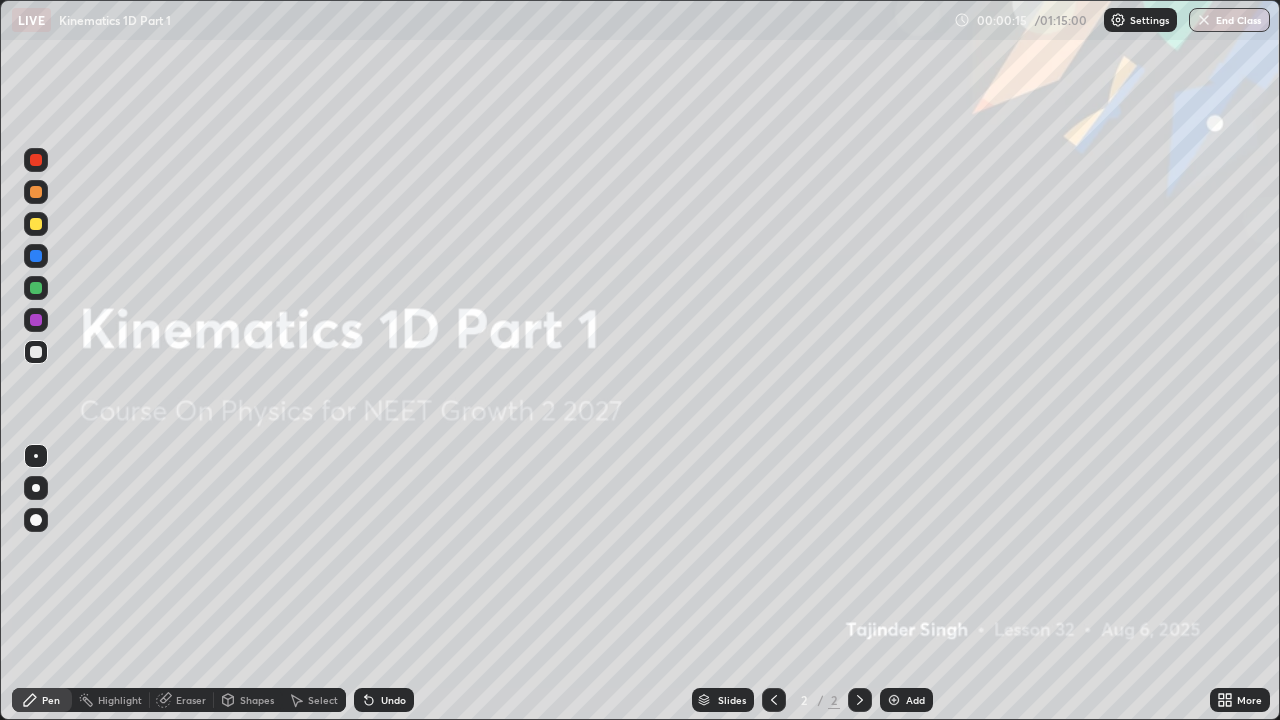 click at bounding box center [894, 700] 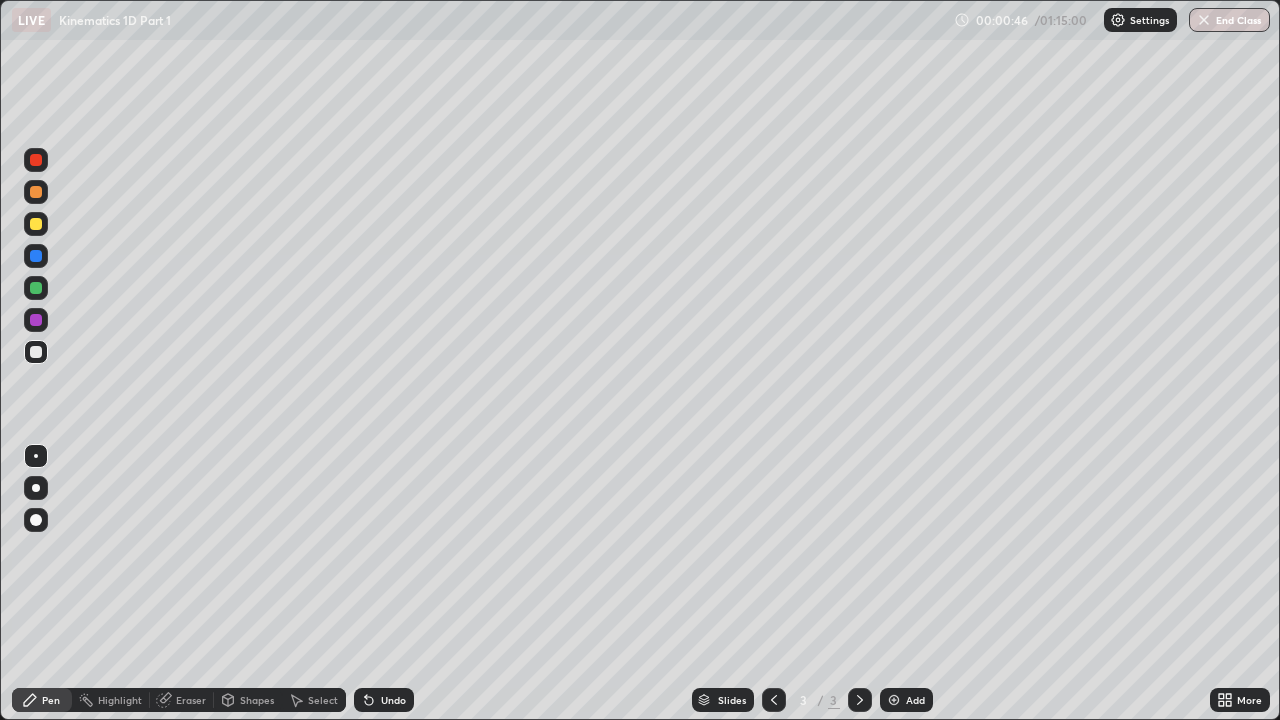 click on "Undo" at bounding box center (393, 700) 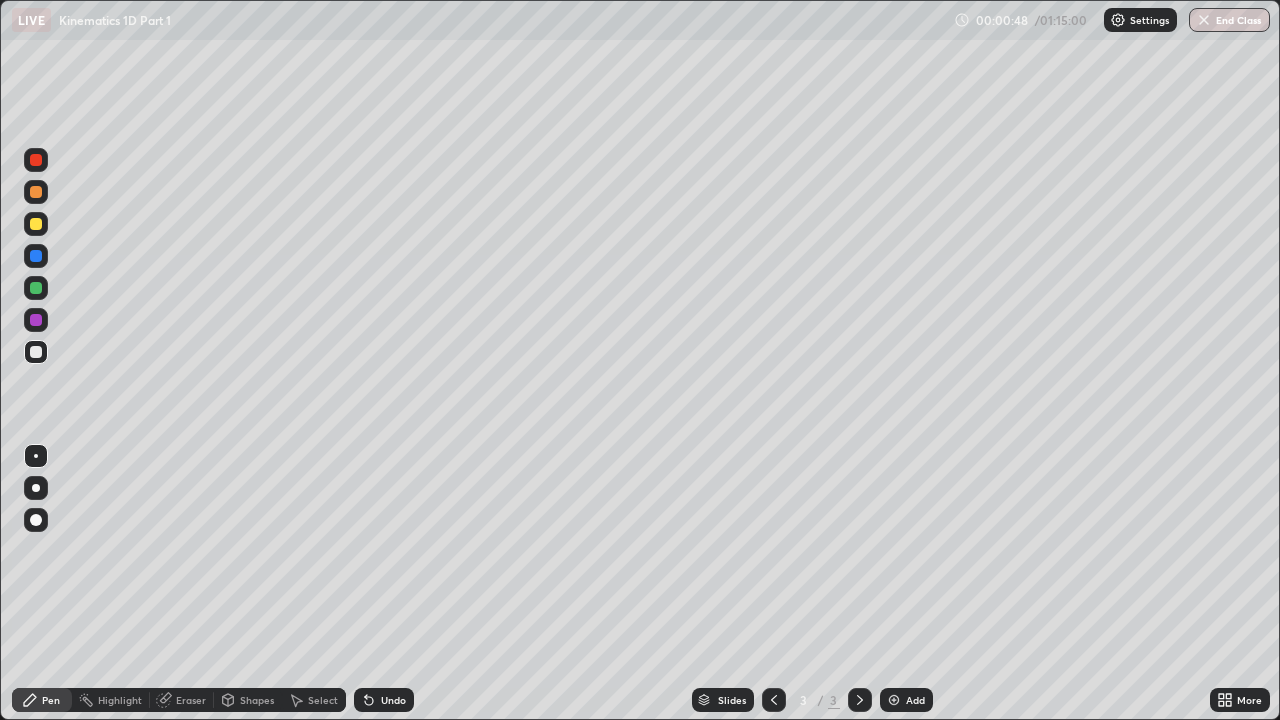 click at bounding box center (36, 224) 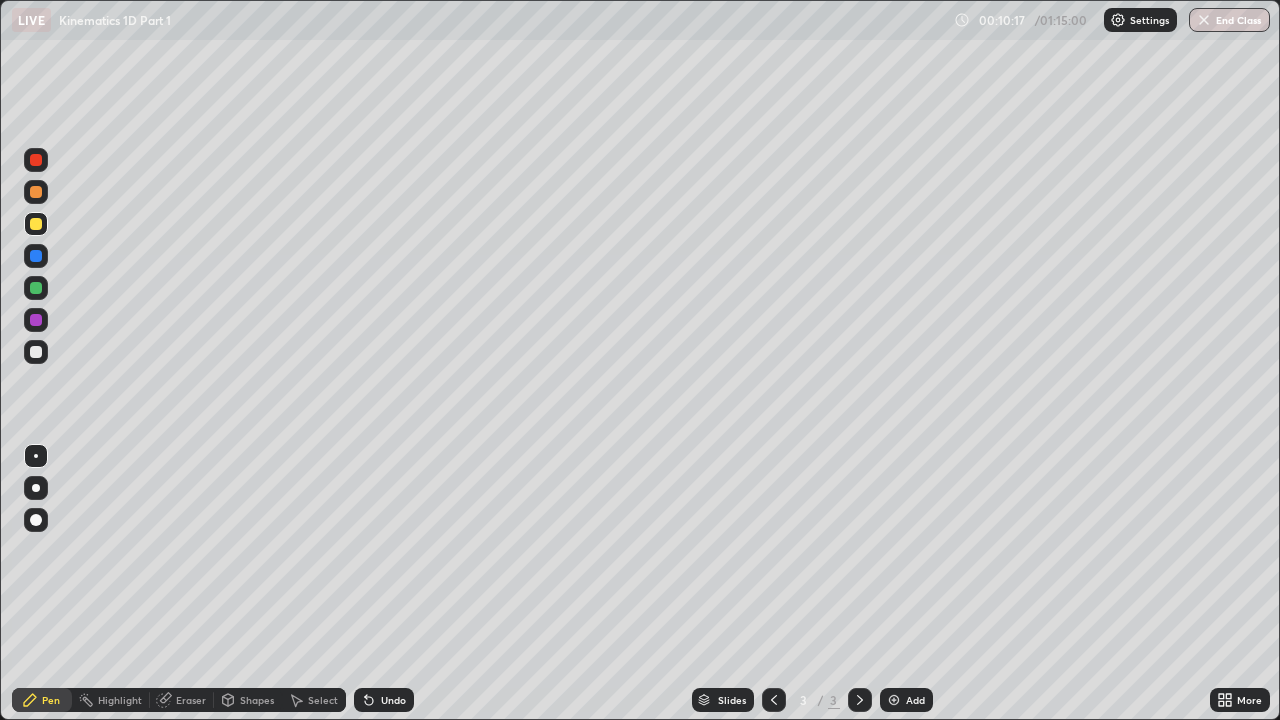 click at bounding box center [36, 352] 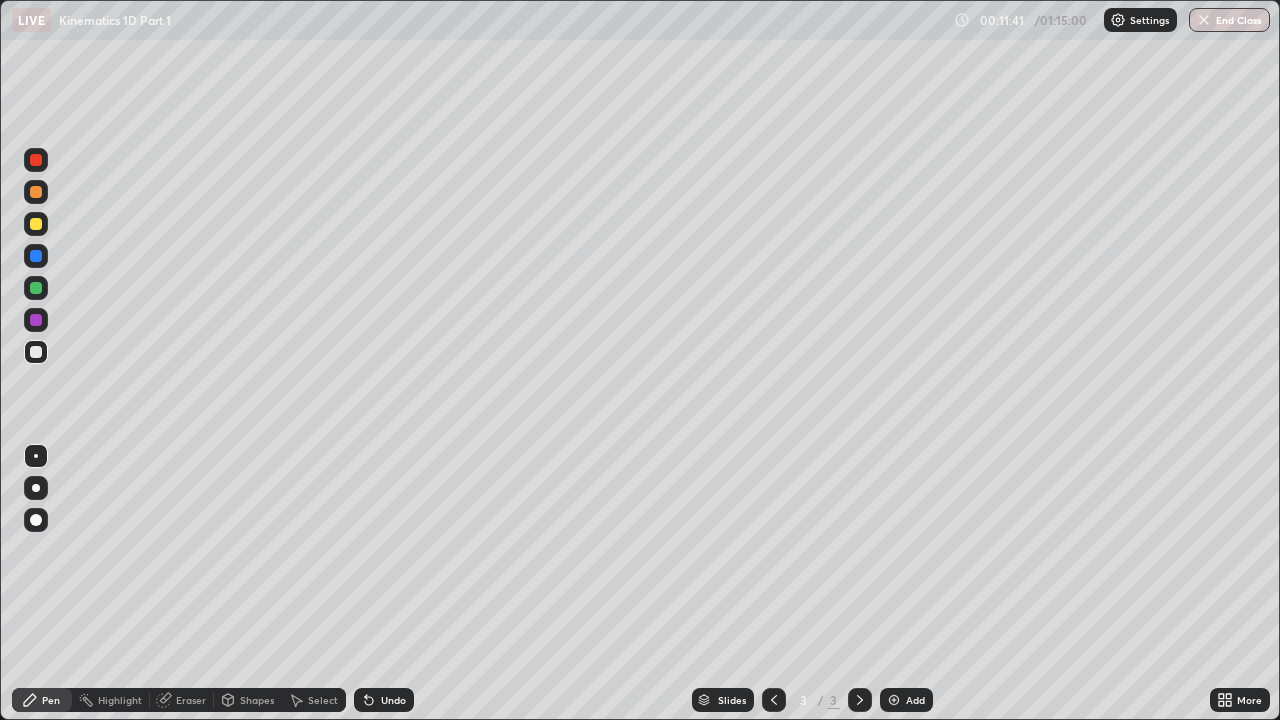 click on "Undo" at bounding box center [384, 700] 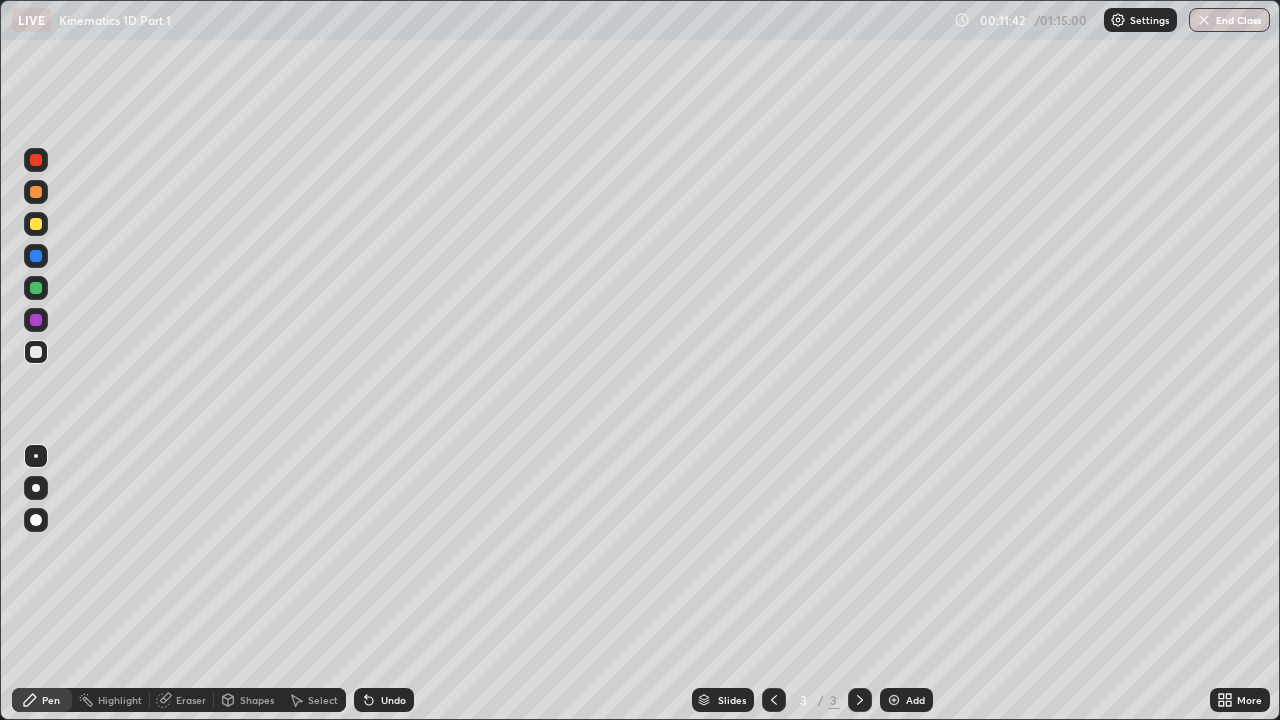 click on "Undo" at bounding box center (384, 700) 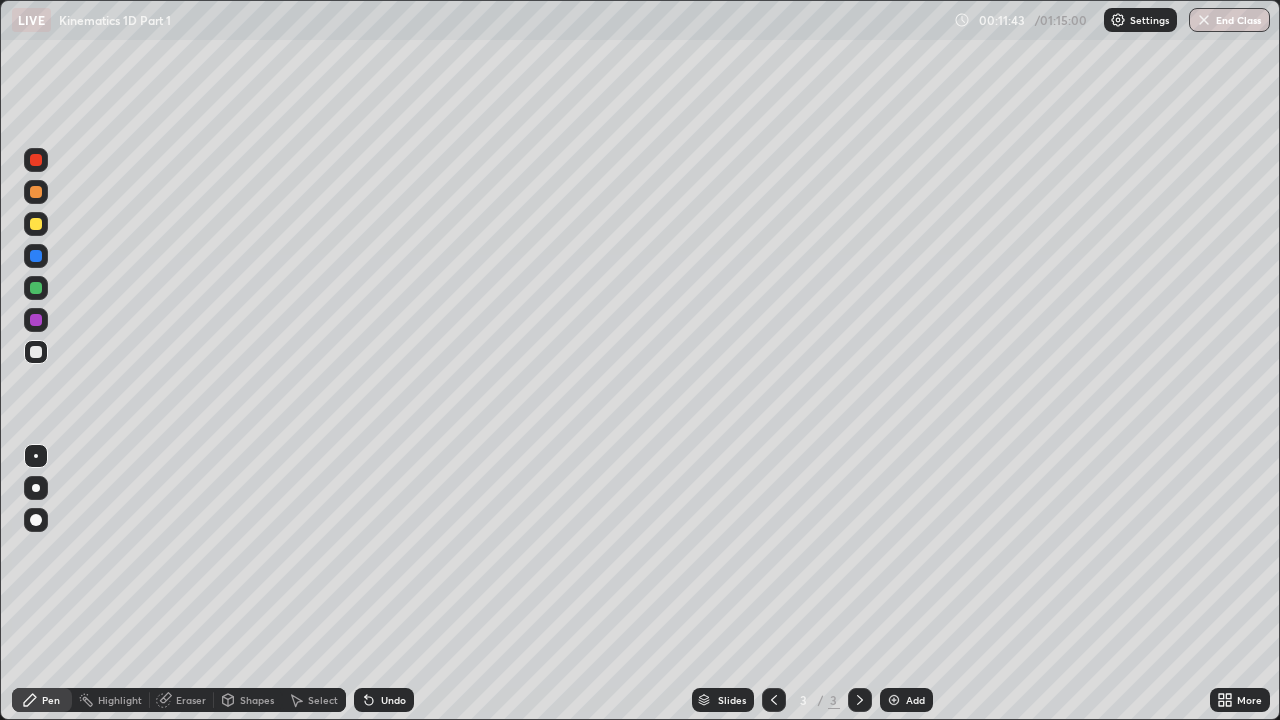 click on "Undo" at bounding box center (384, 700) 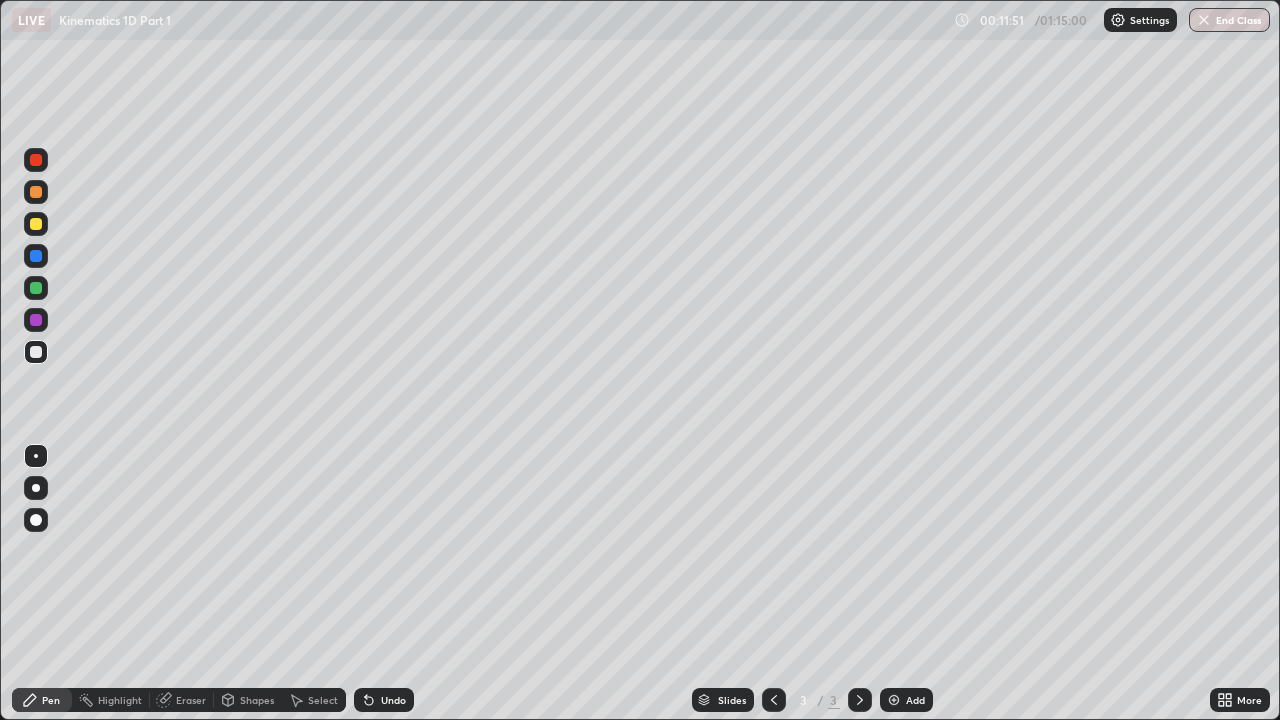 click on "Eraser" at bounding box center [191, 700] 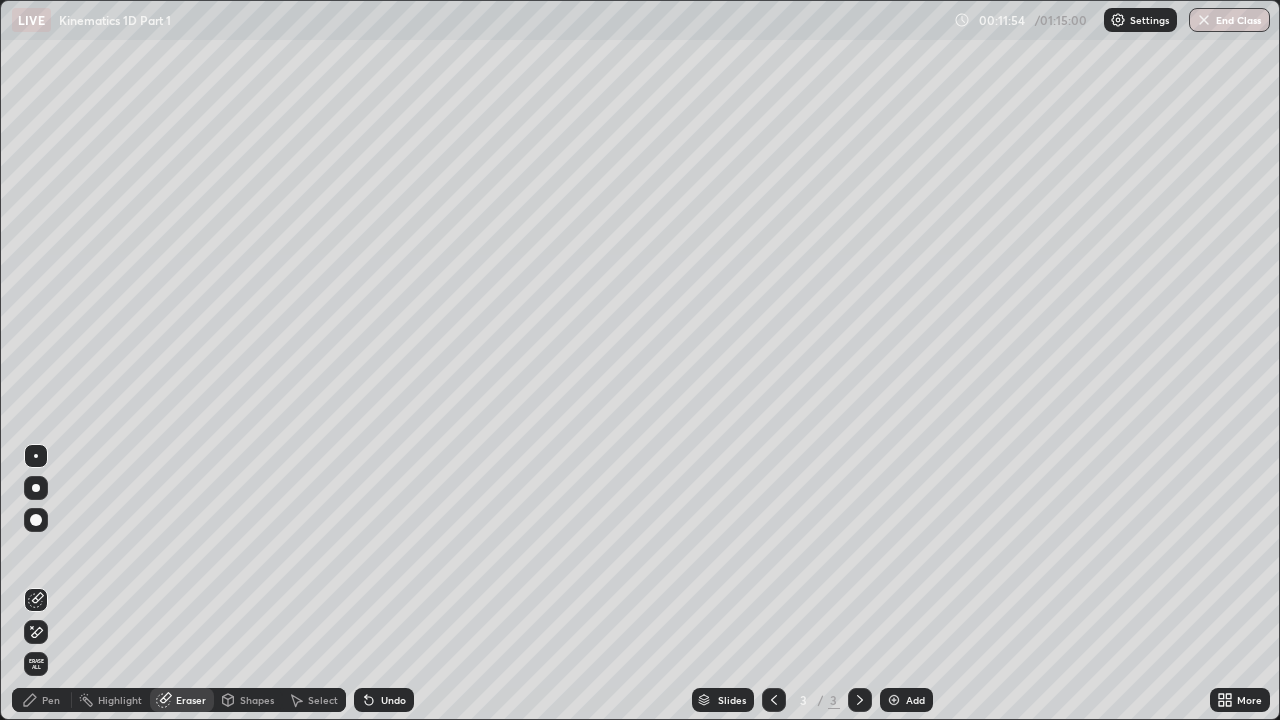 click on "Pen" at bounding box center [51, 700] 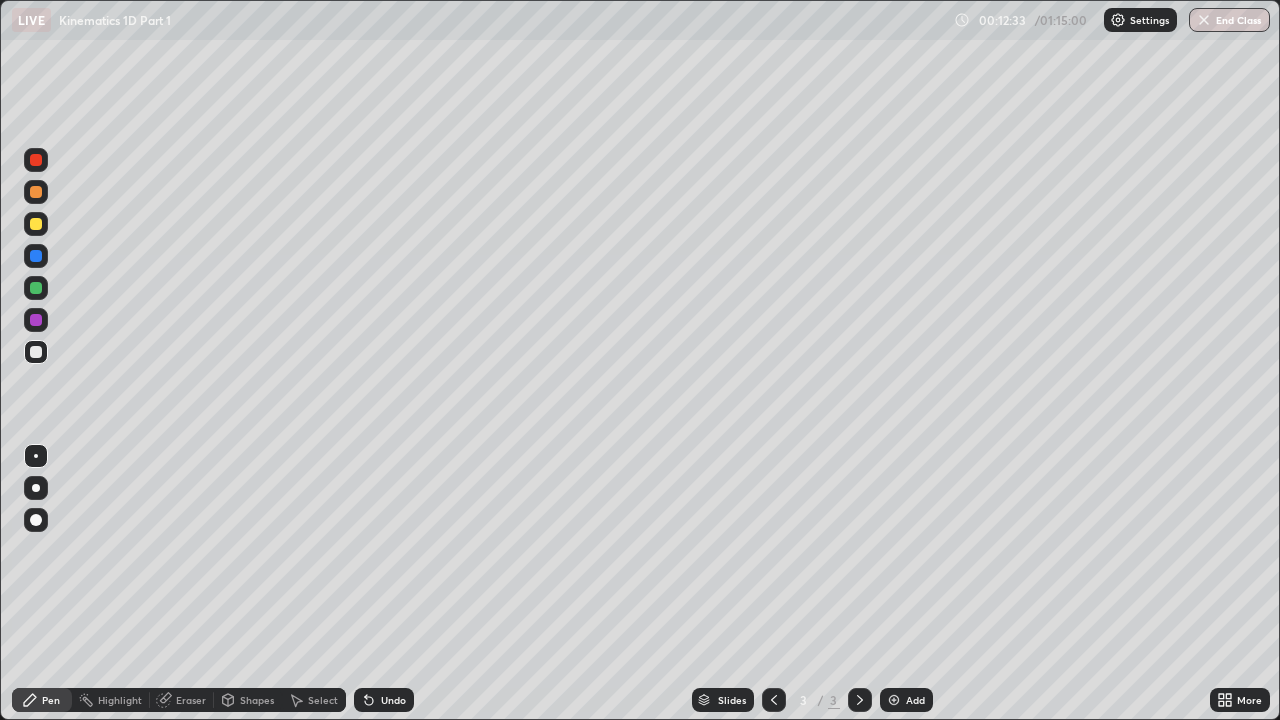 click on "Undo" at bounding box center [384, 700] 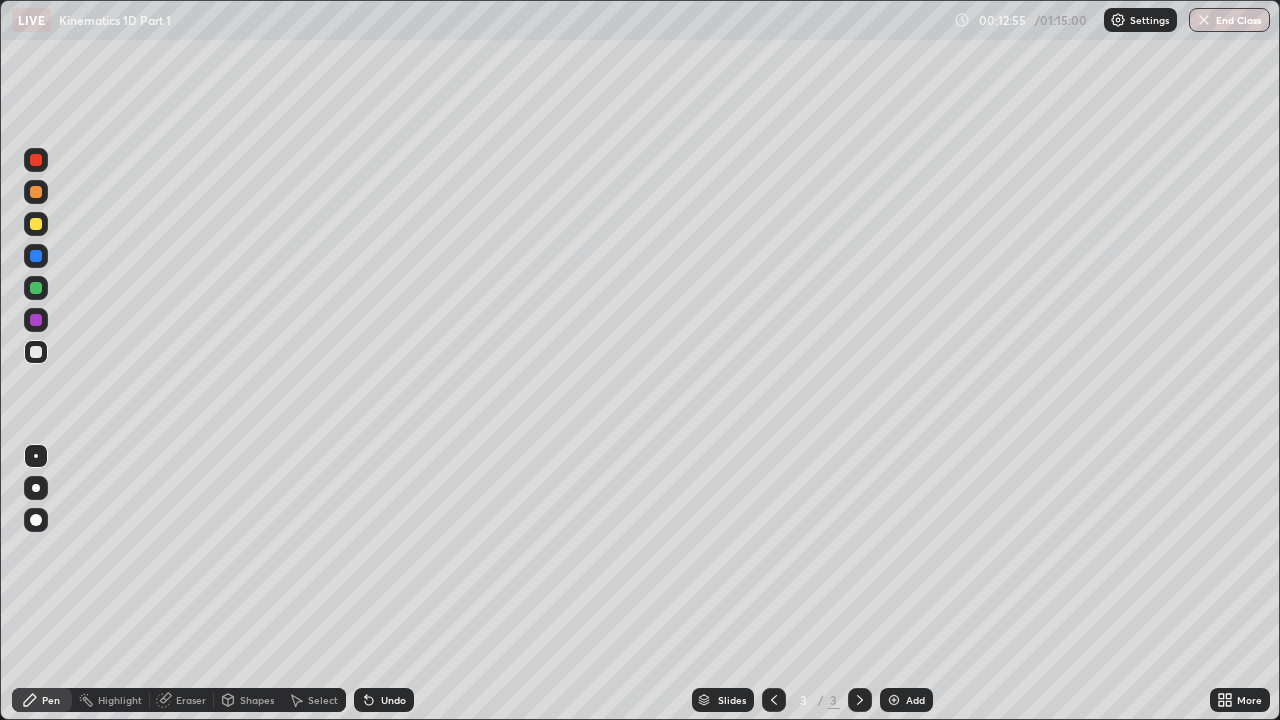 click on "Undo" at bounding box center [393, 700] 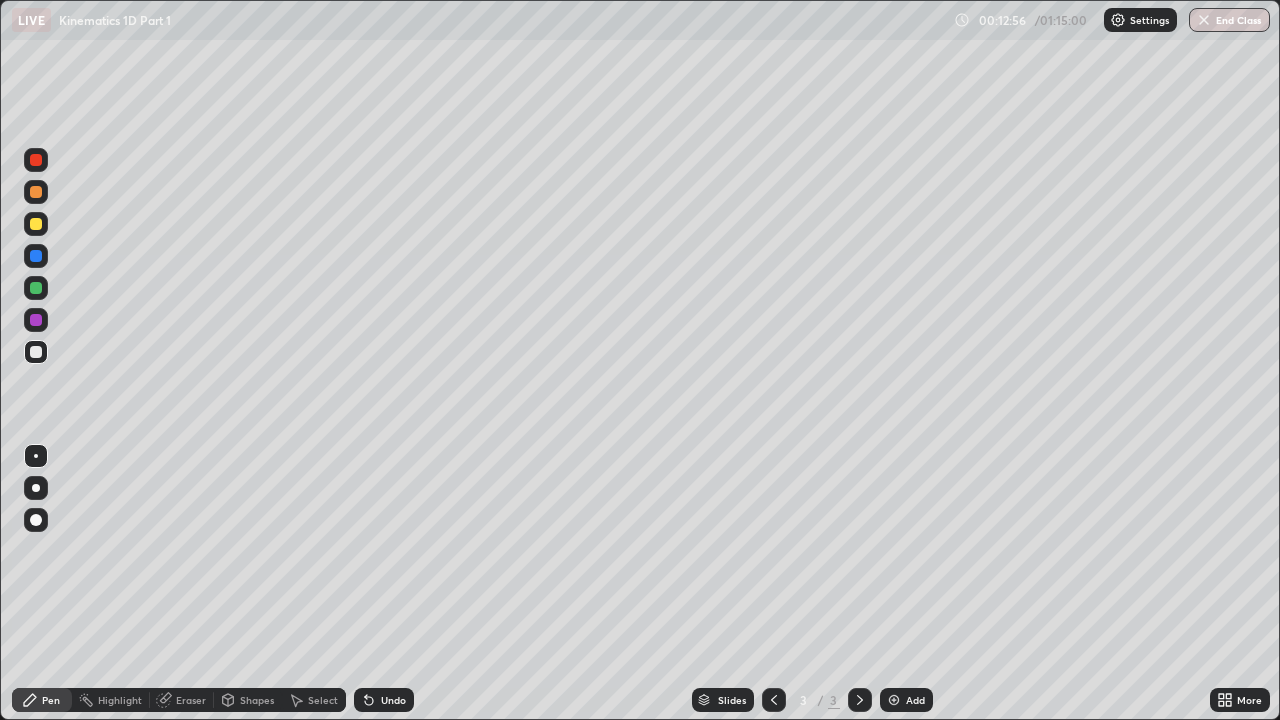 click on "Undo" at bounding box center [384, 700] 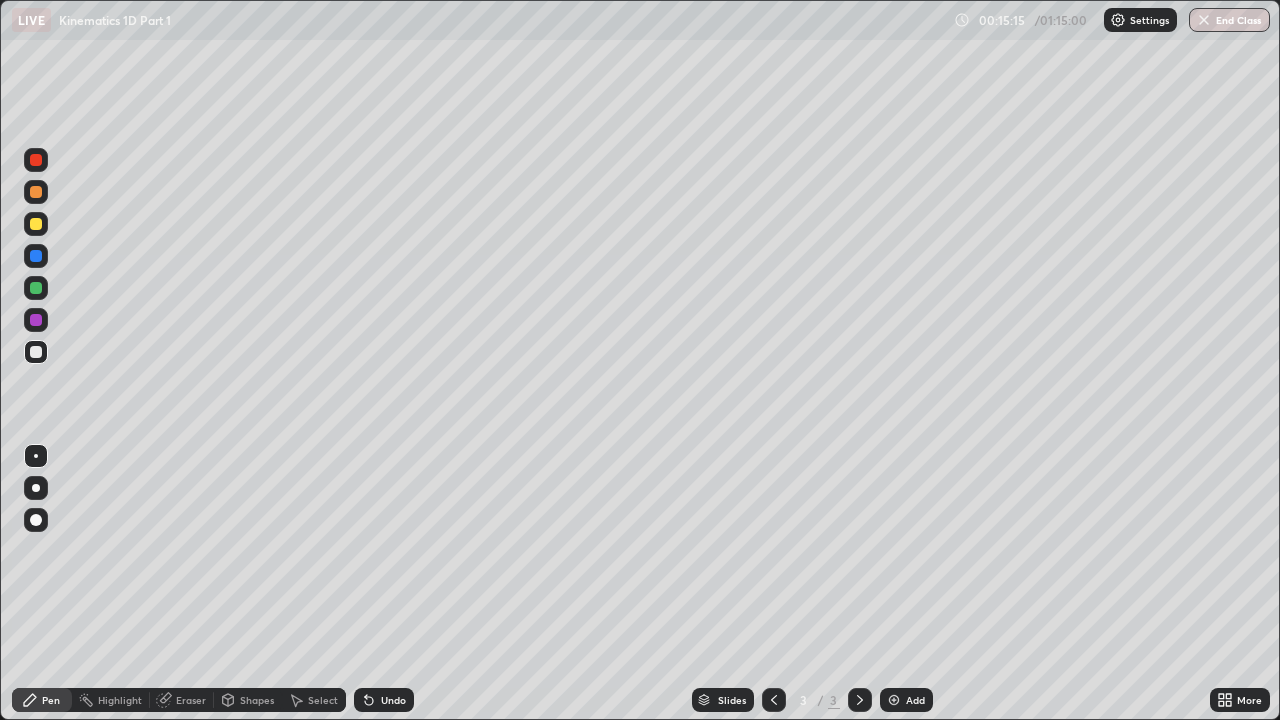 click at bounding box center [36, 288] 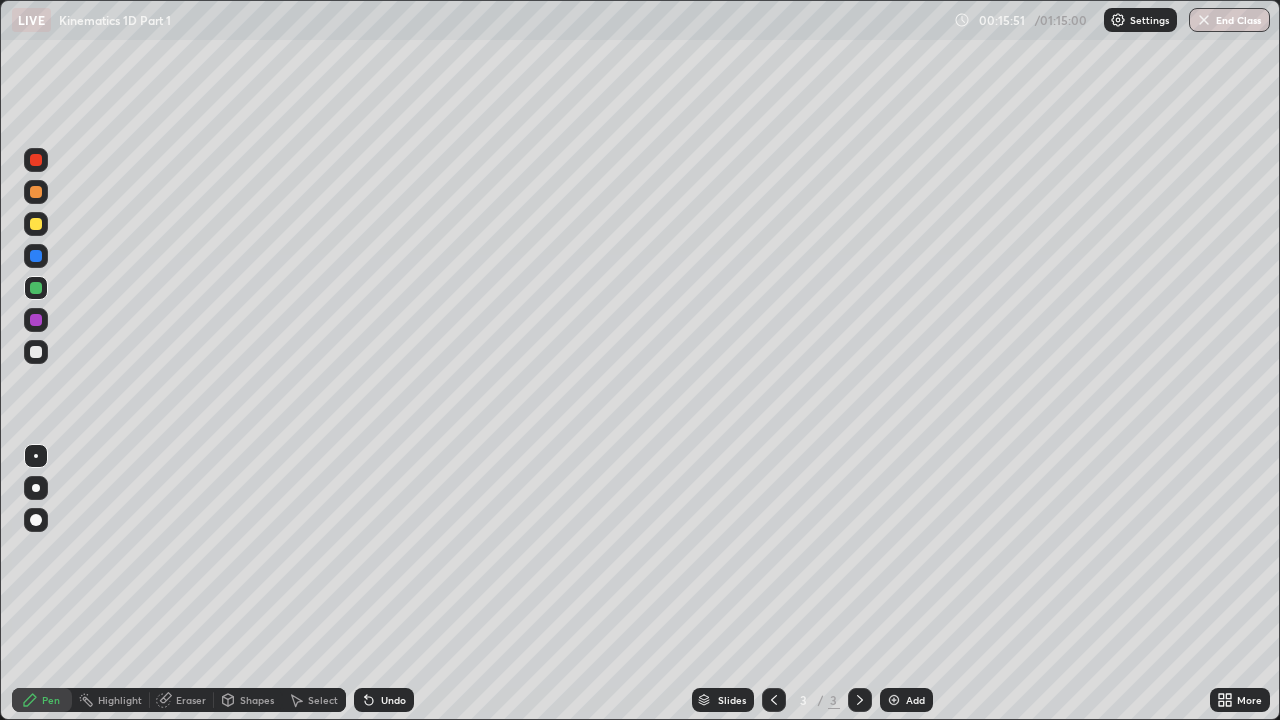 click at bounding box center [36, 224] 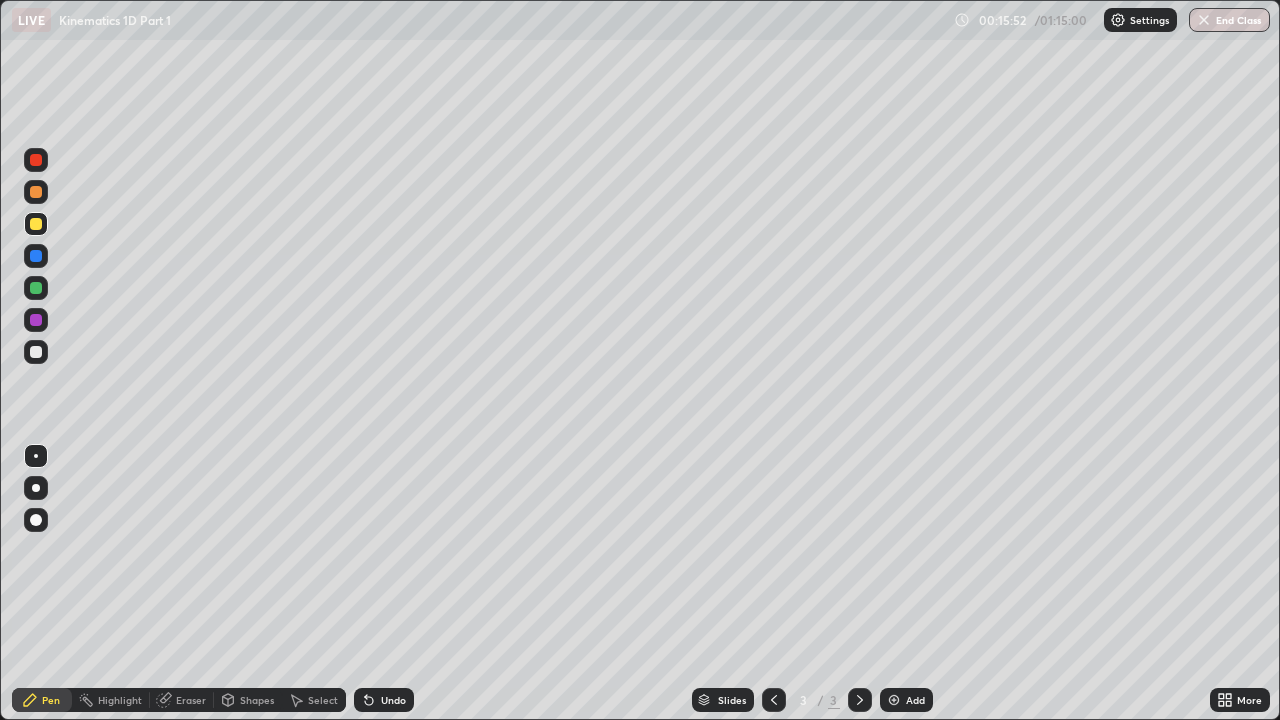 click at bounding box center [36, 352] 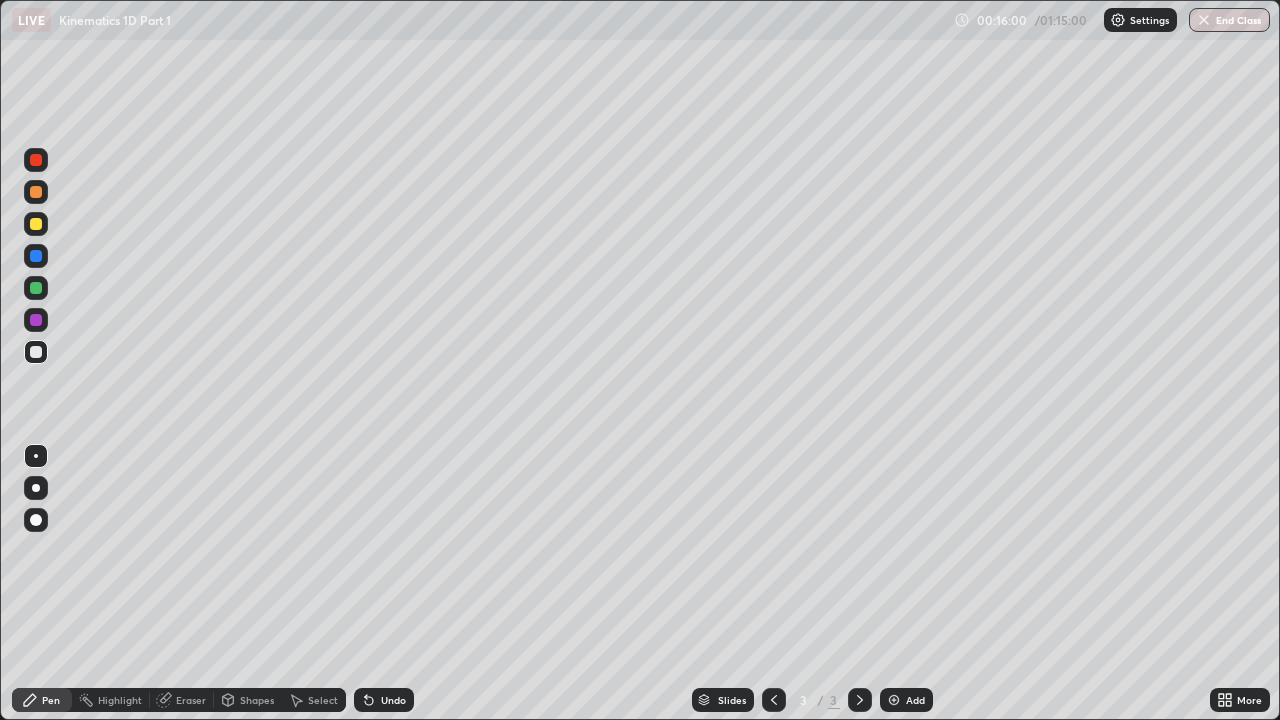 click on "Undo" at bounding box center [393, 700] 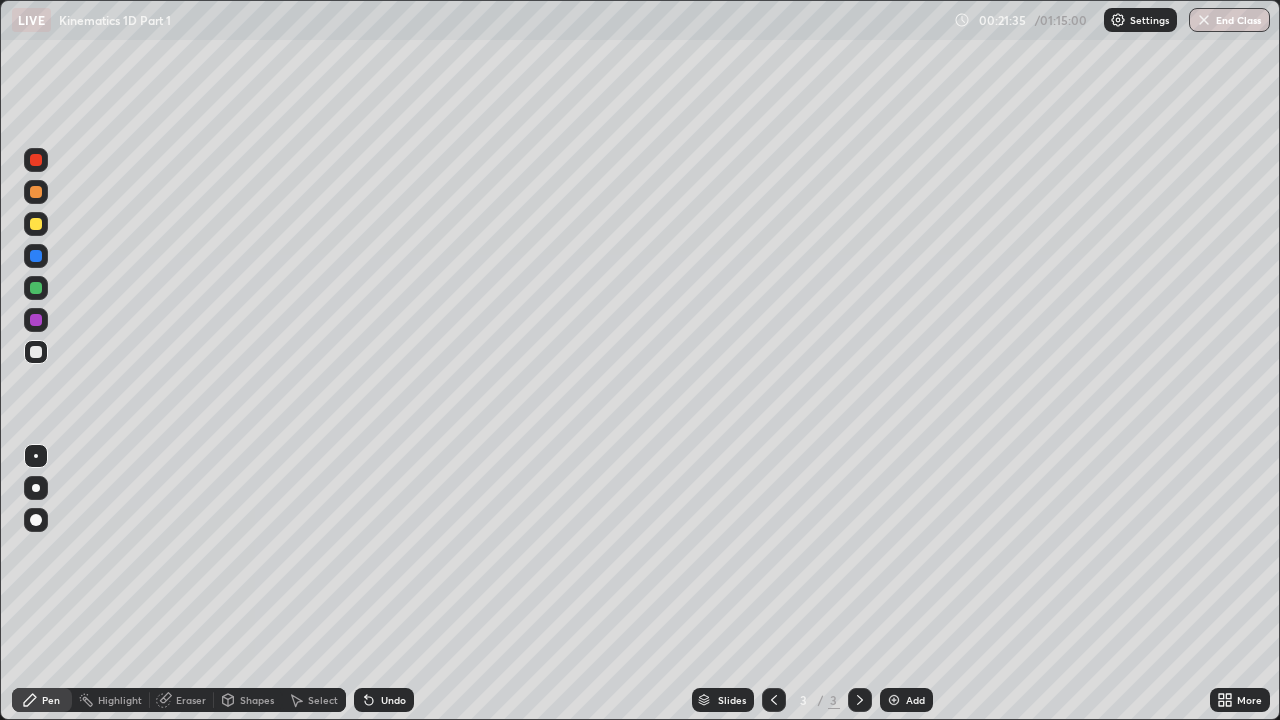 click on "Add" at bounding box center [906, 700] 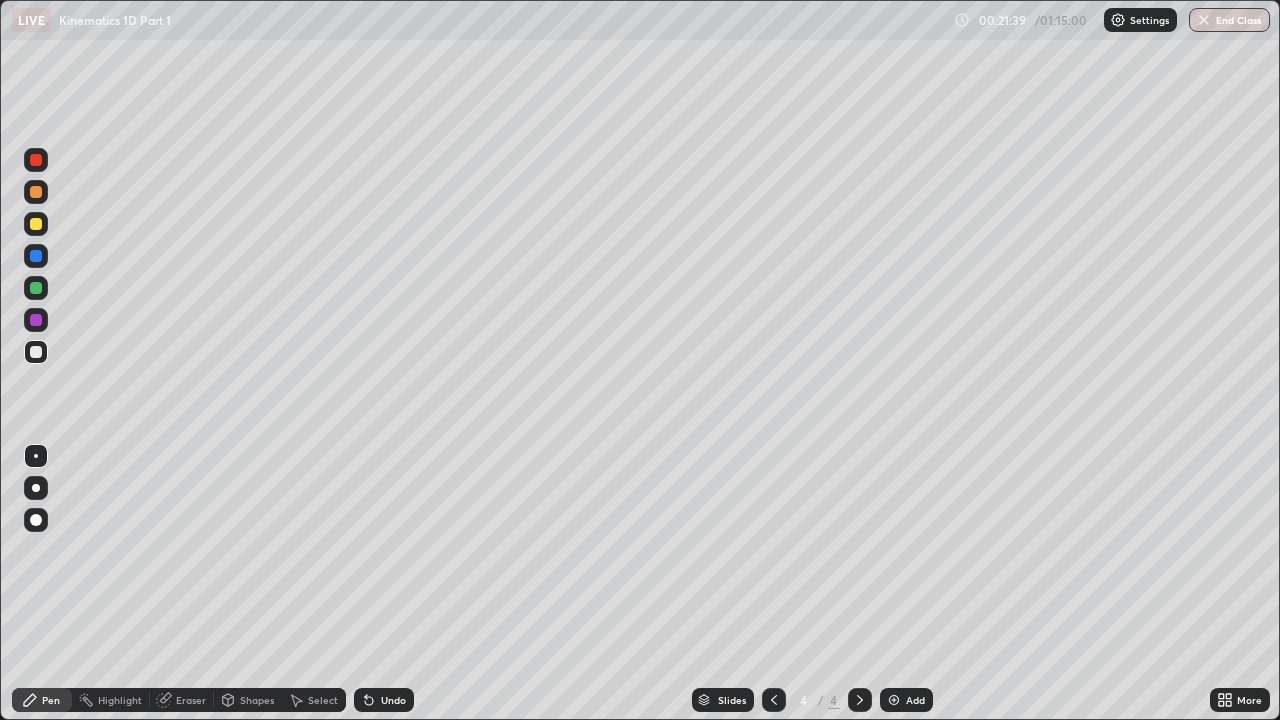click at bounding box center (36, 224) 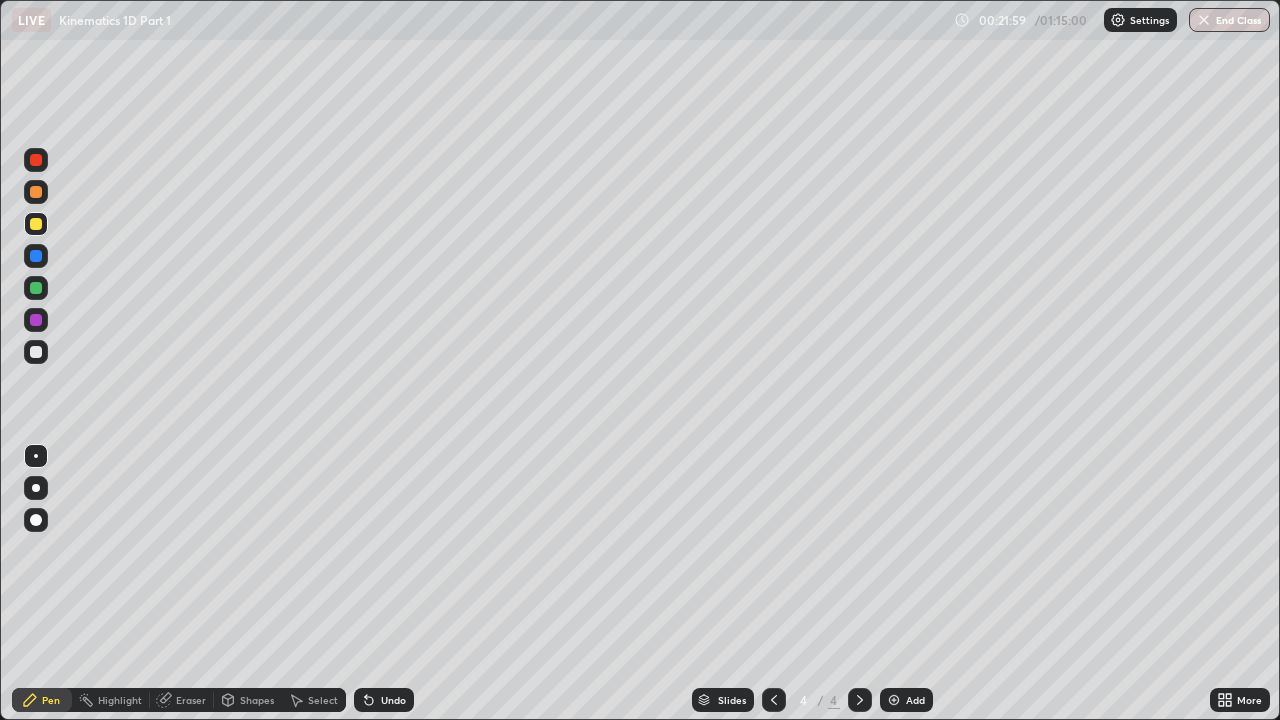 click at bounding box center (36, 352) 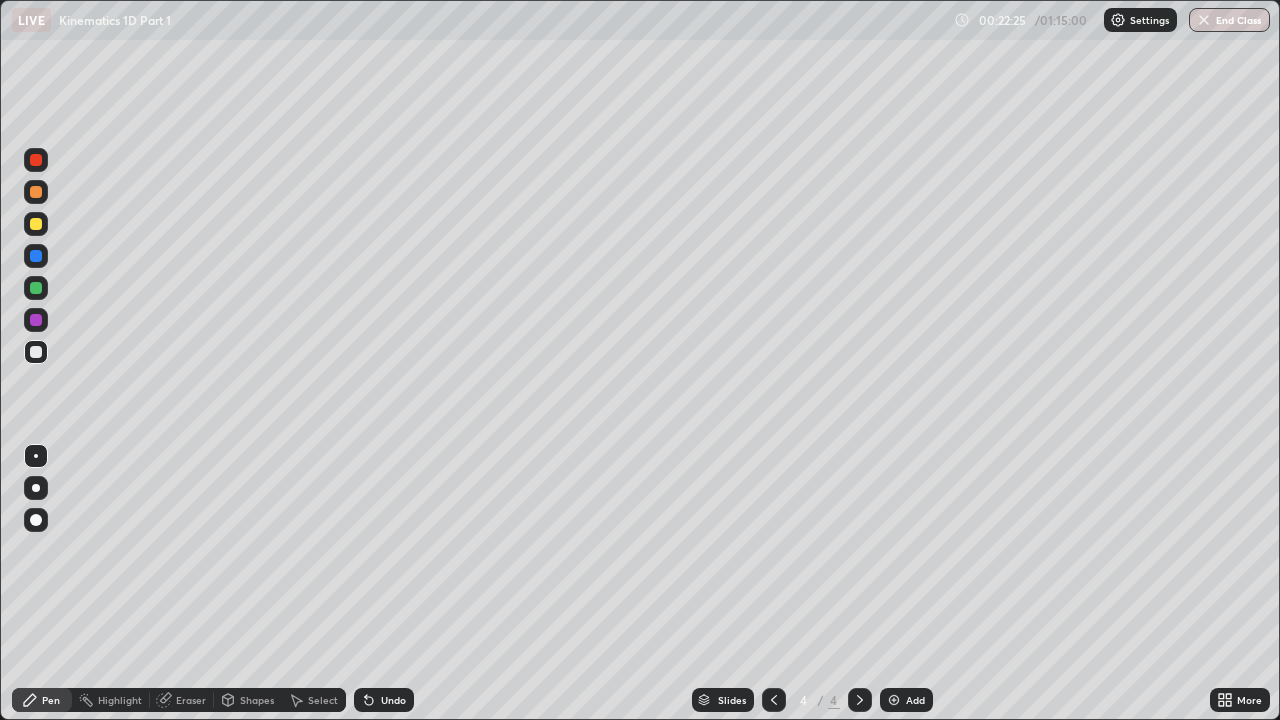 click at bounding box center (36, 256) 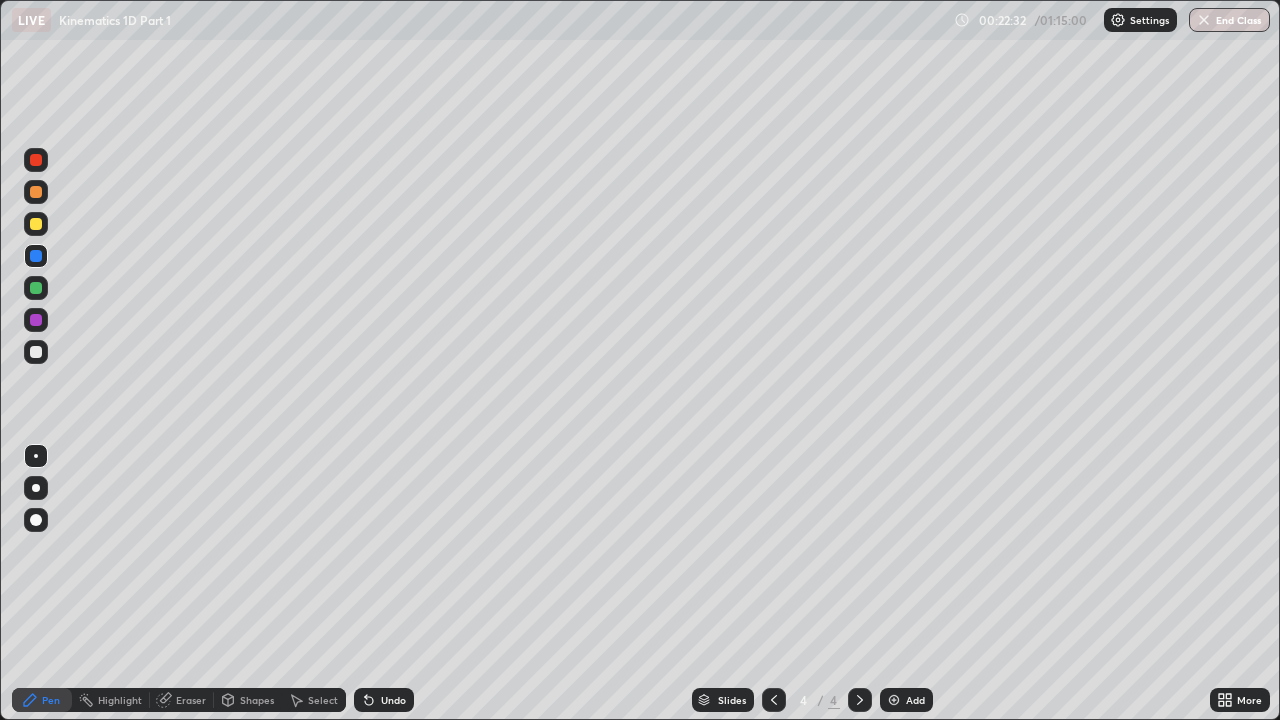 click on "Undo" at bounding box center [393, 700] 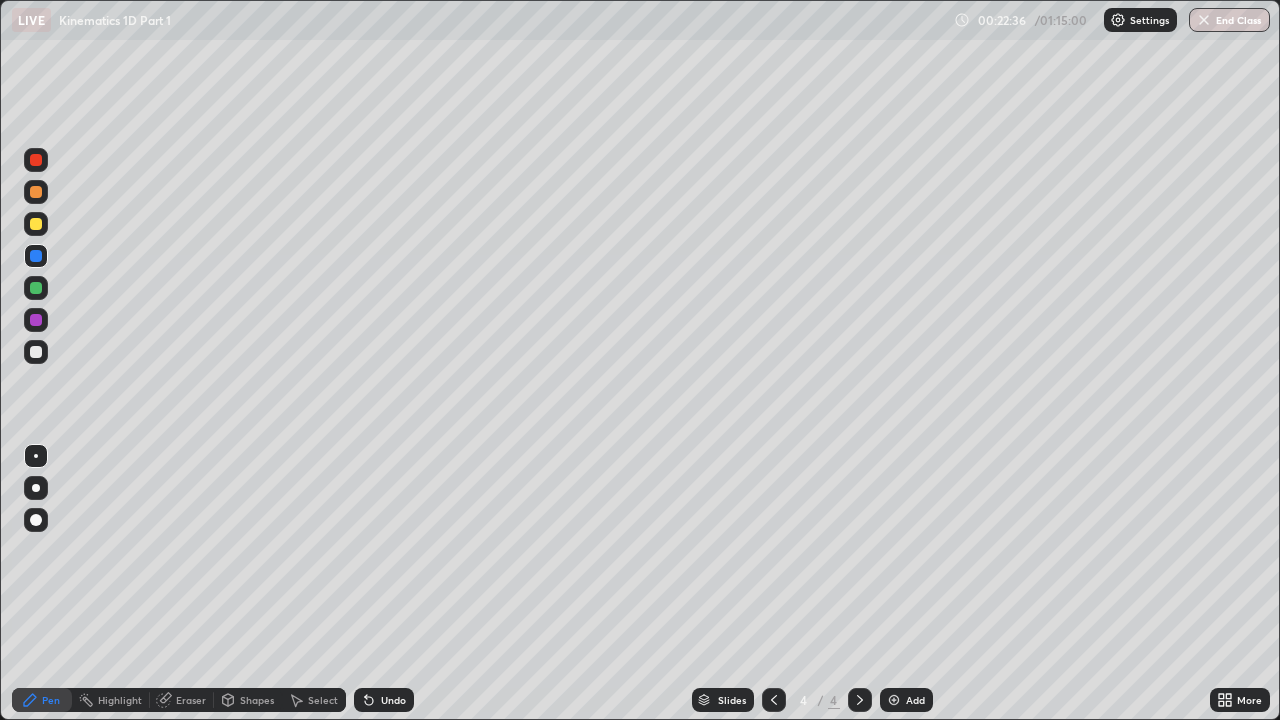 click on "Undo" at bounding box center [393, 700] 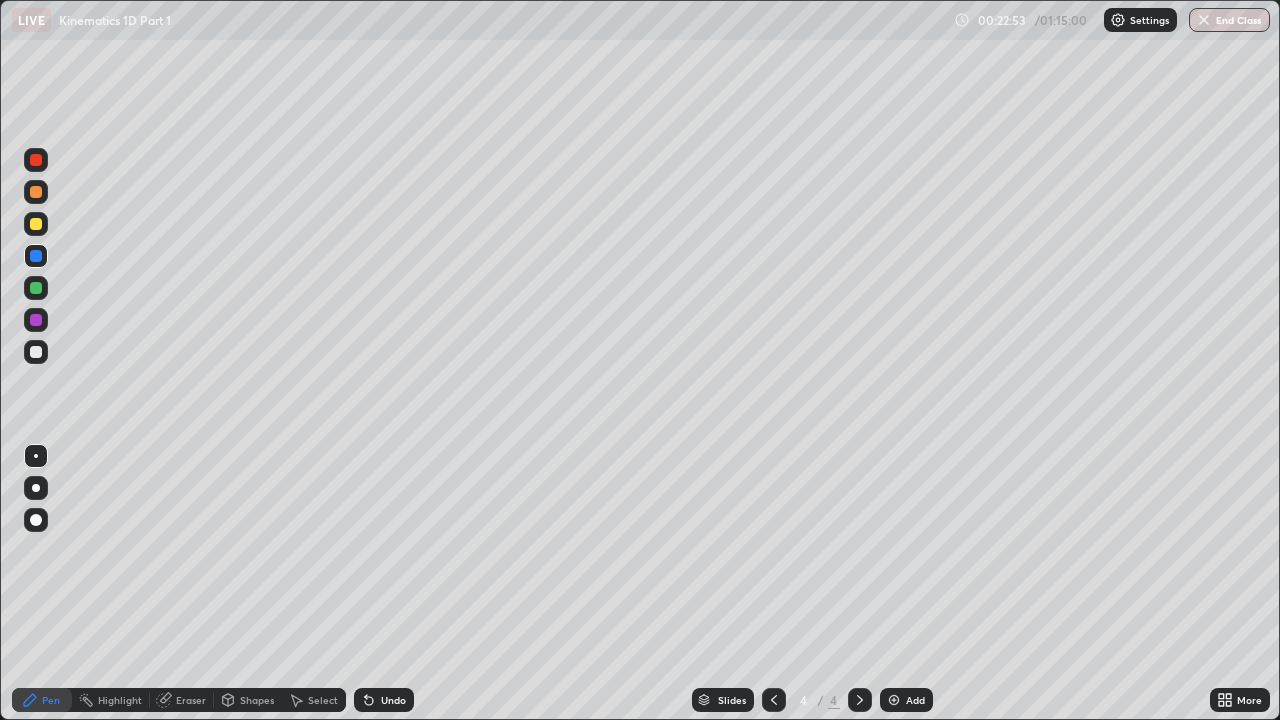 click on "Undo" at bounding box center [393, 700] 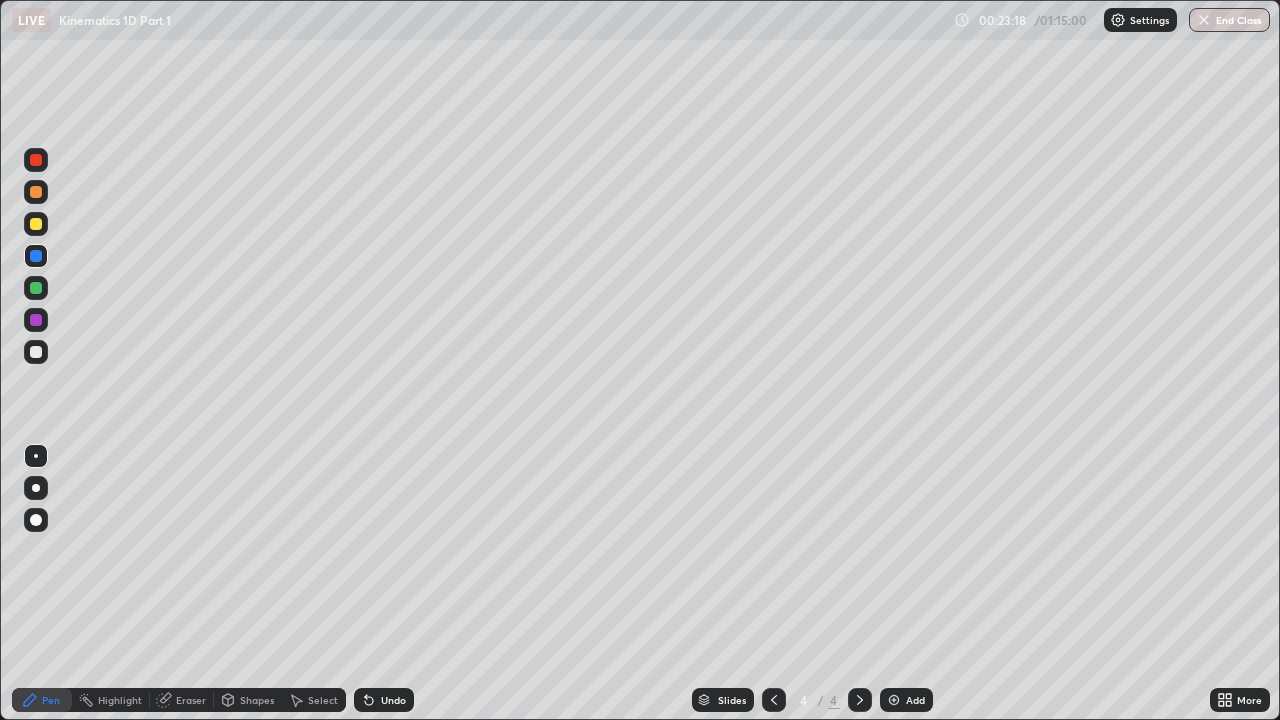 click at bounding box center (36, 352) 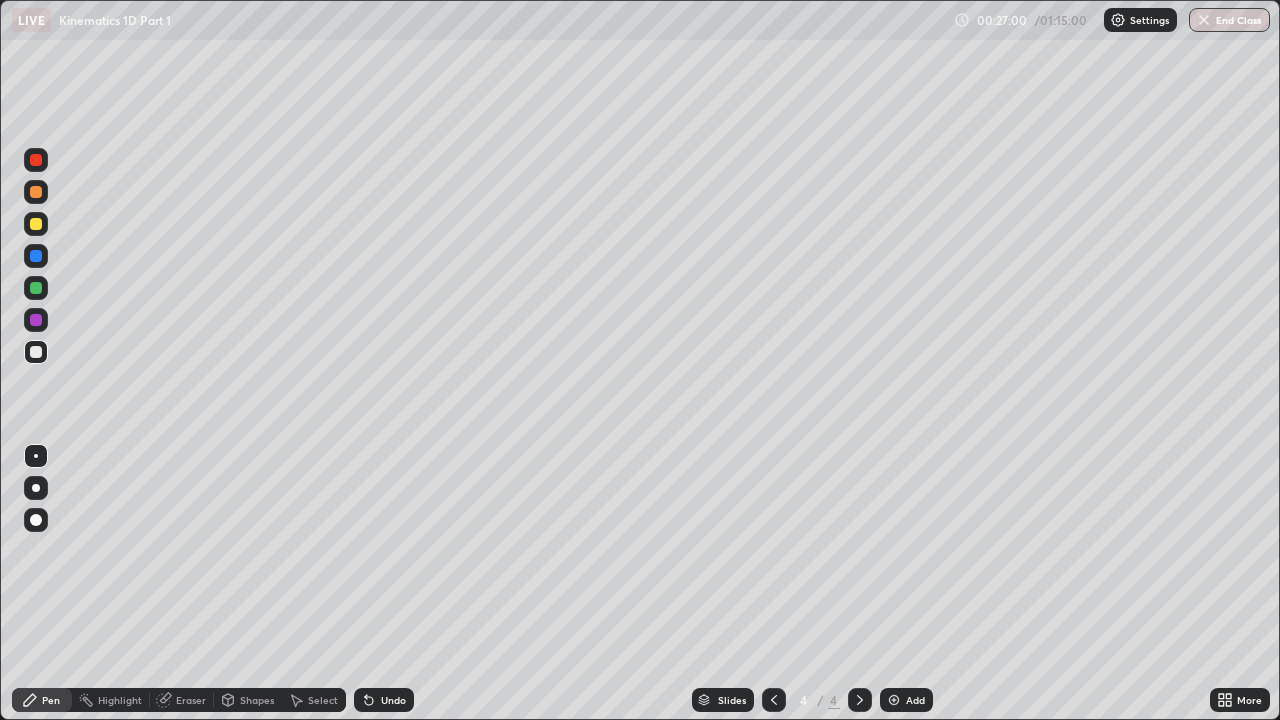 click on "Undo" at bounding box center [393, 700] 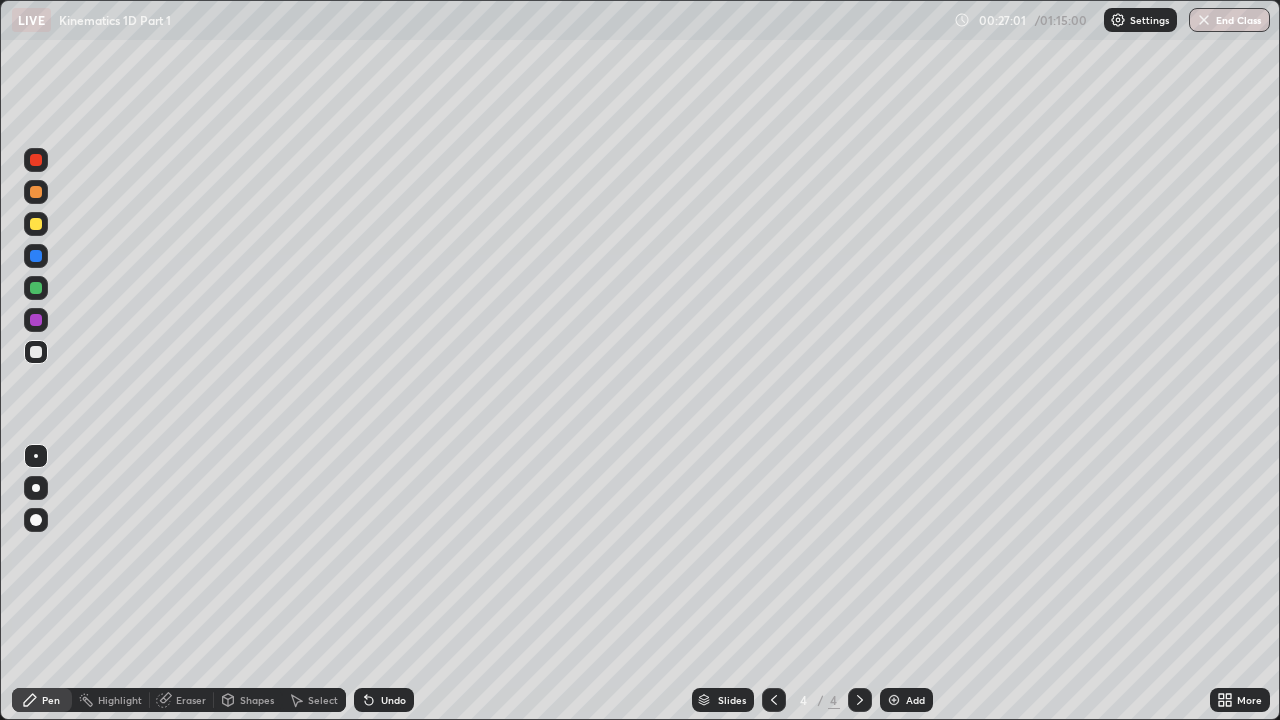 click on "Undo" at bounding box center [384, 700] 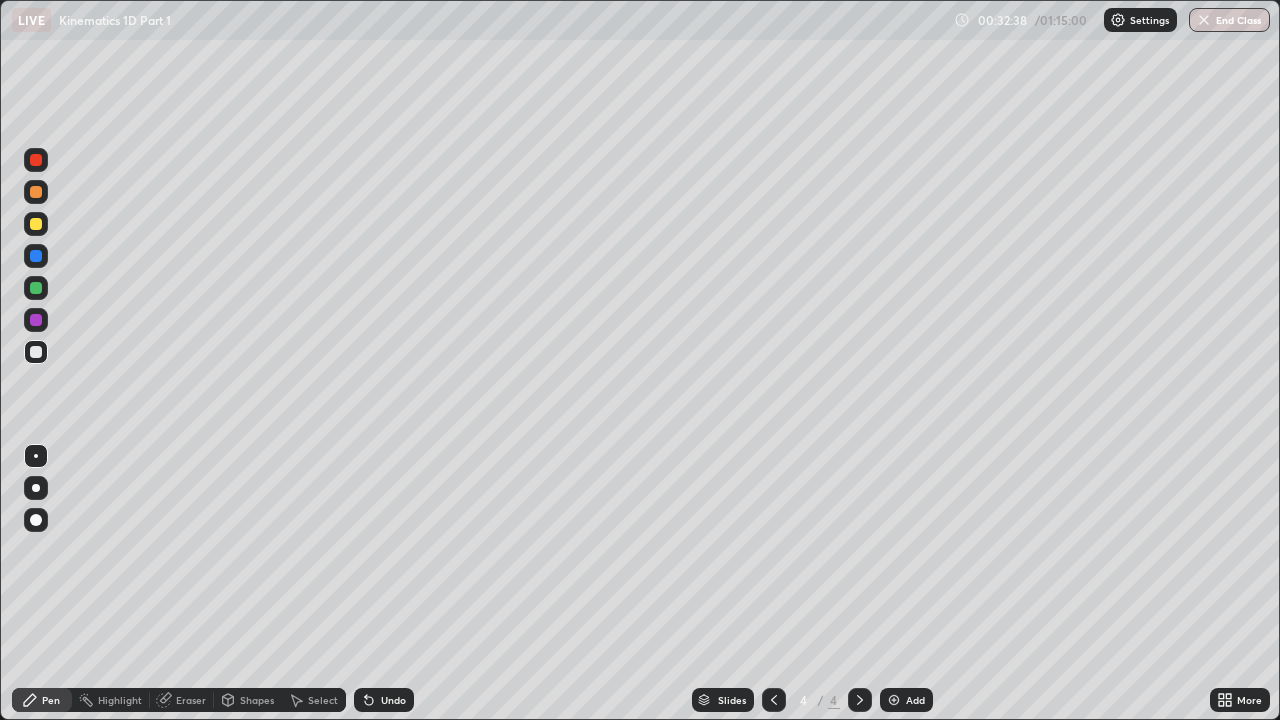 click on "Add" at bounding box center [906, 700] 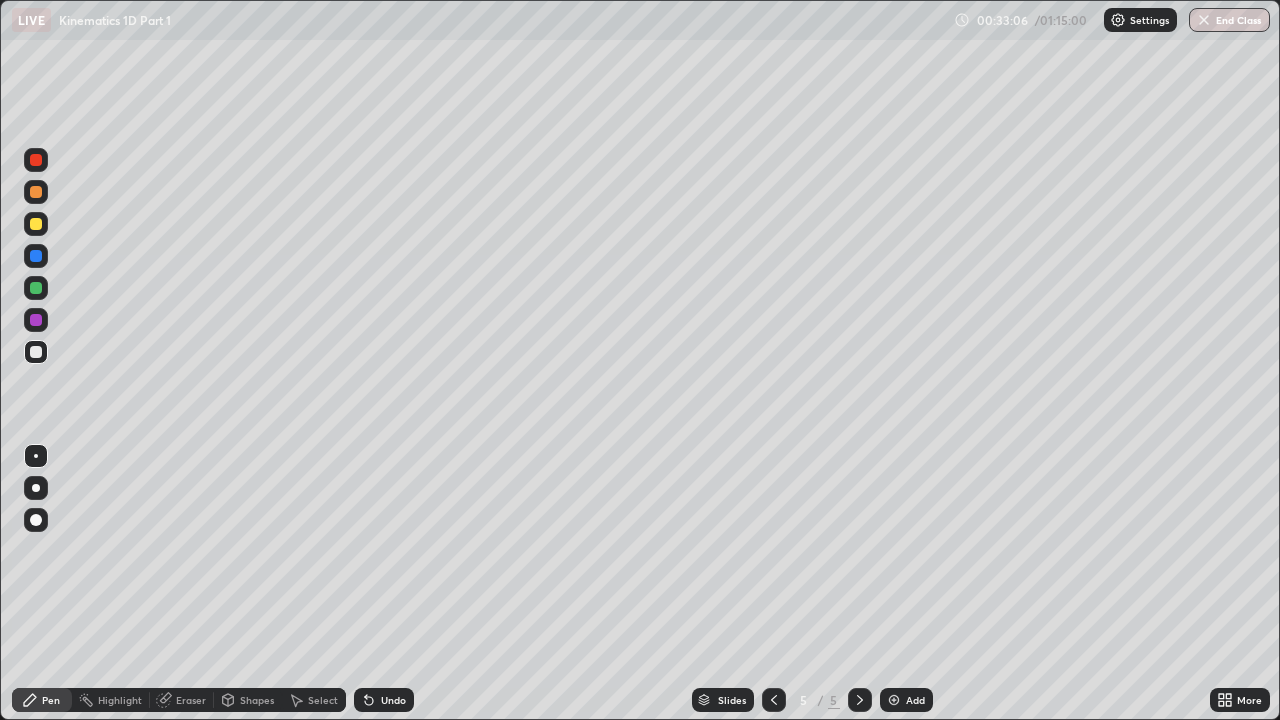 click at bounding box center [36, 288] 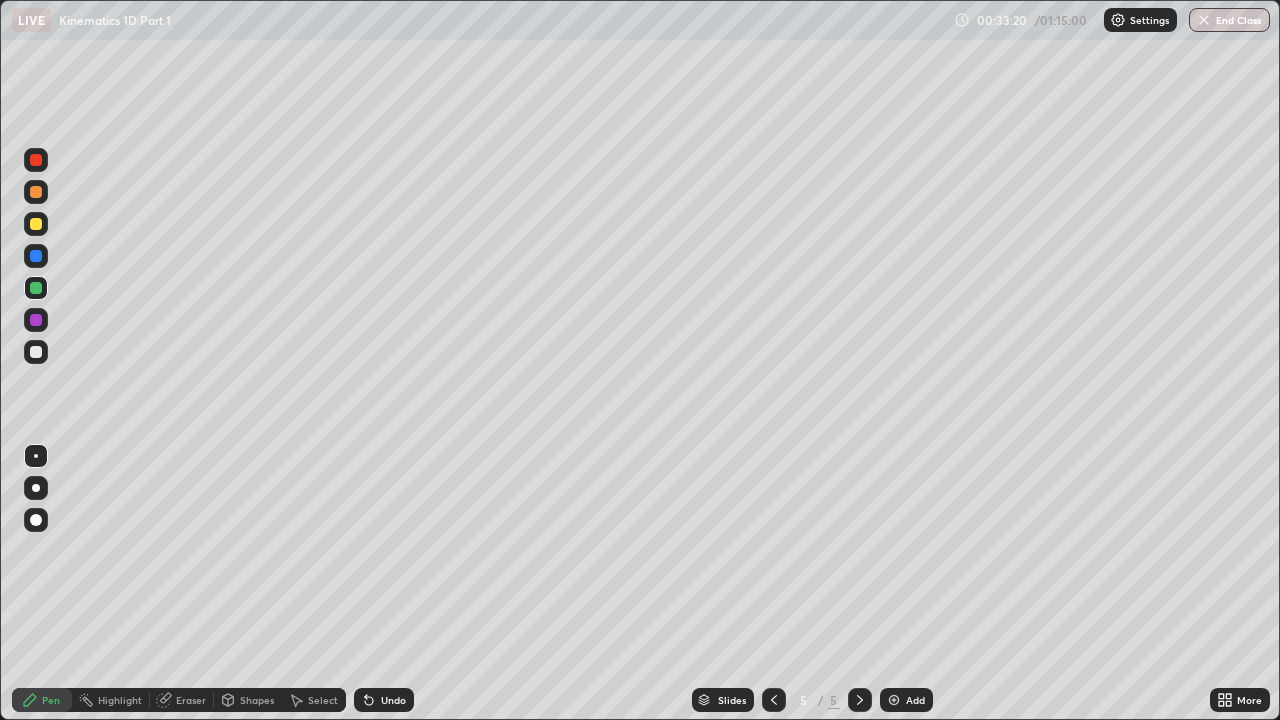 click on "Undo" at bounding box center [393, 700] 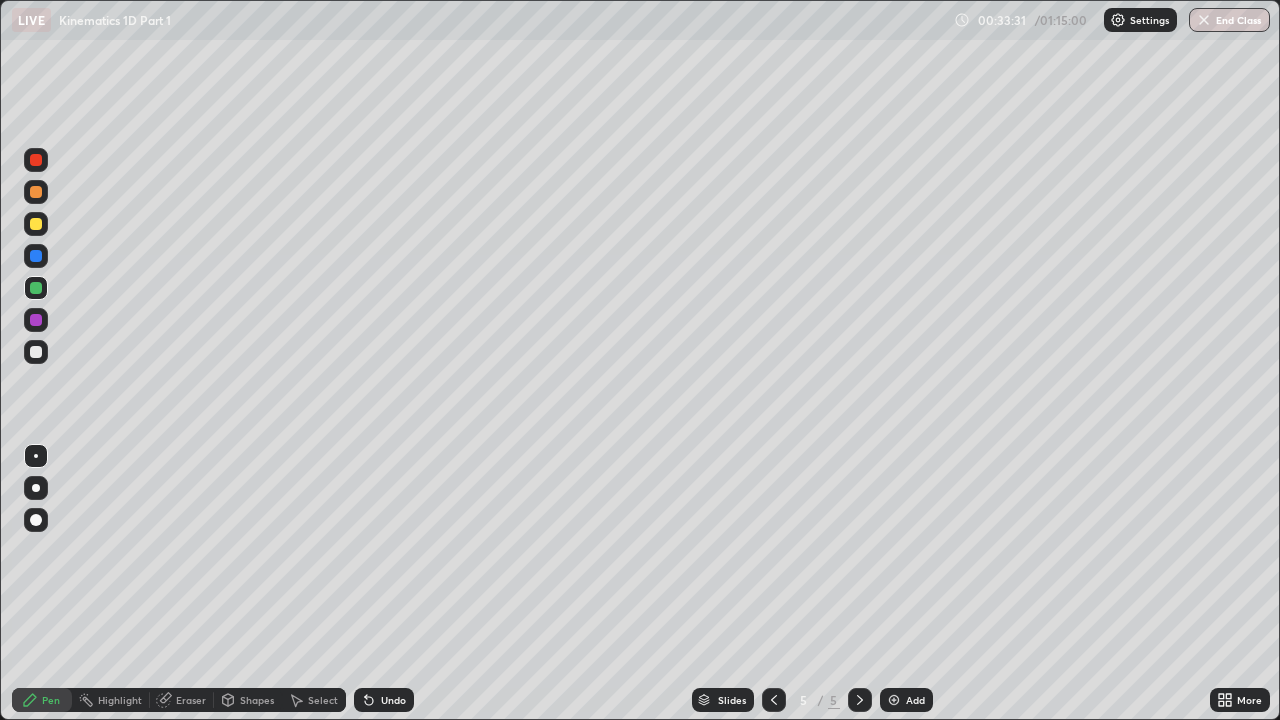 click at bounding box center [36, 352] 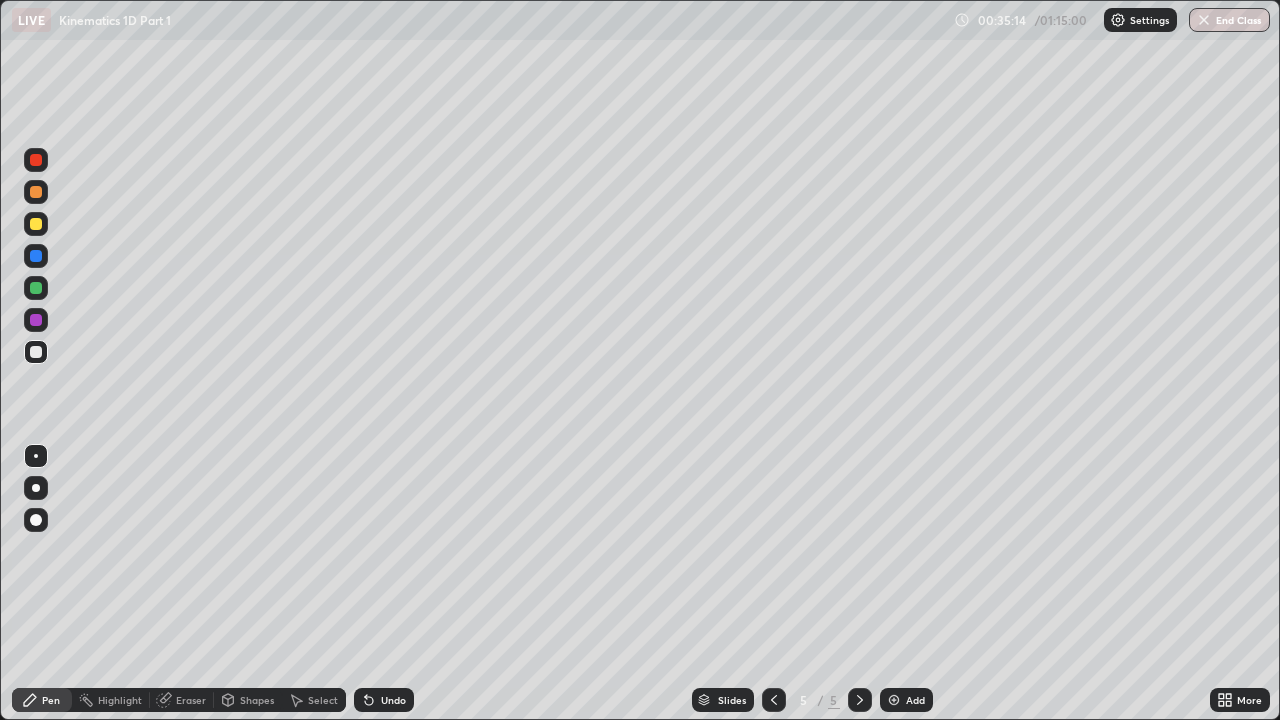 click on "Eraser" at bounding box center [182, 700] 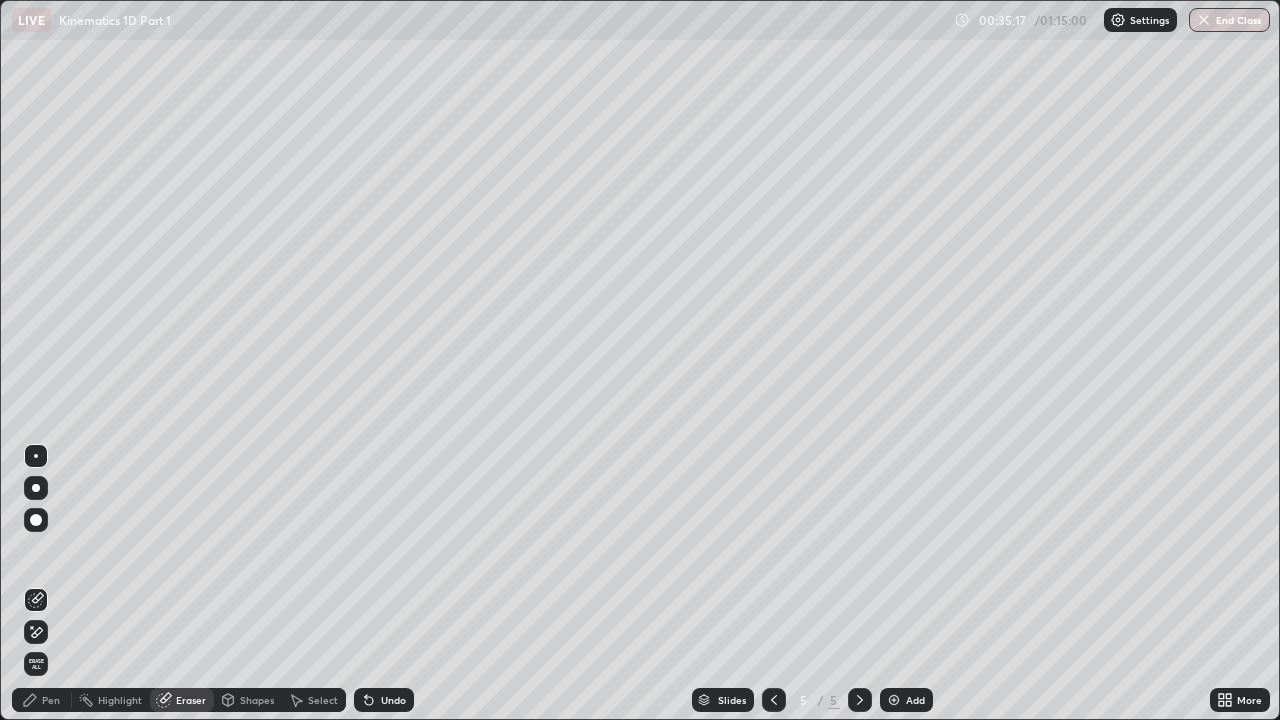 click on "Pen" at bounding box center (51, 700) 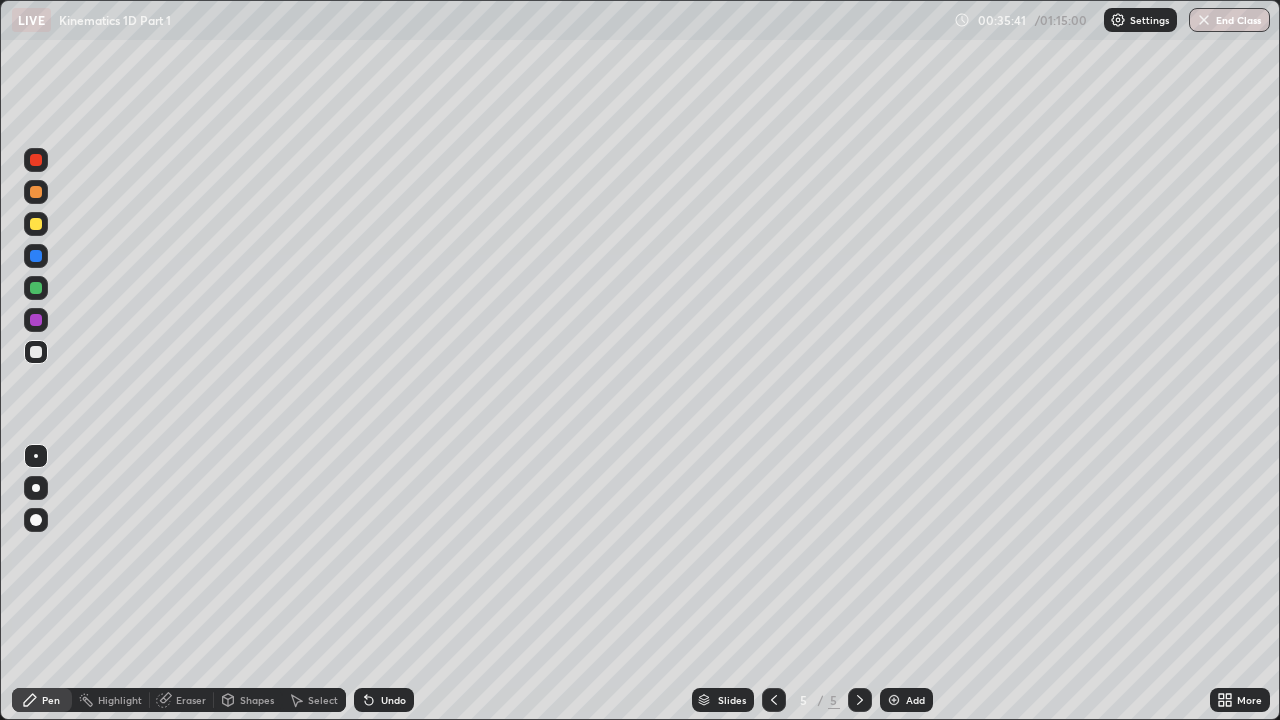 click on "Undo" at bounding box center [384, 700] 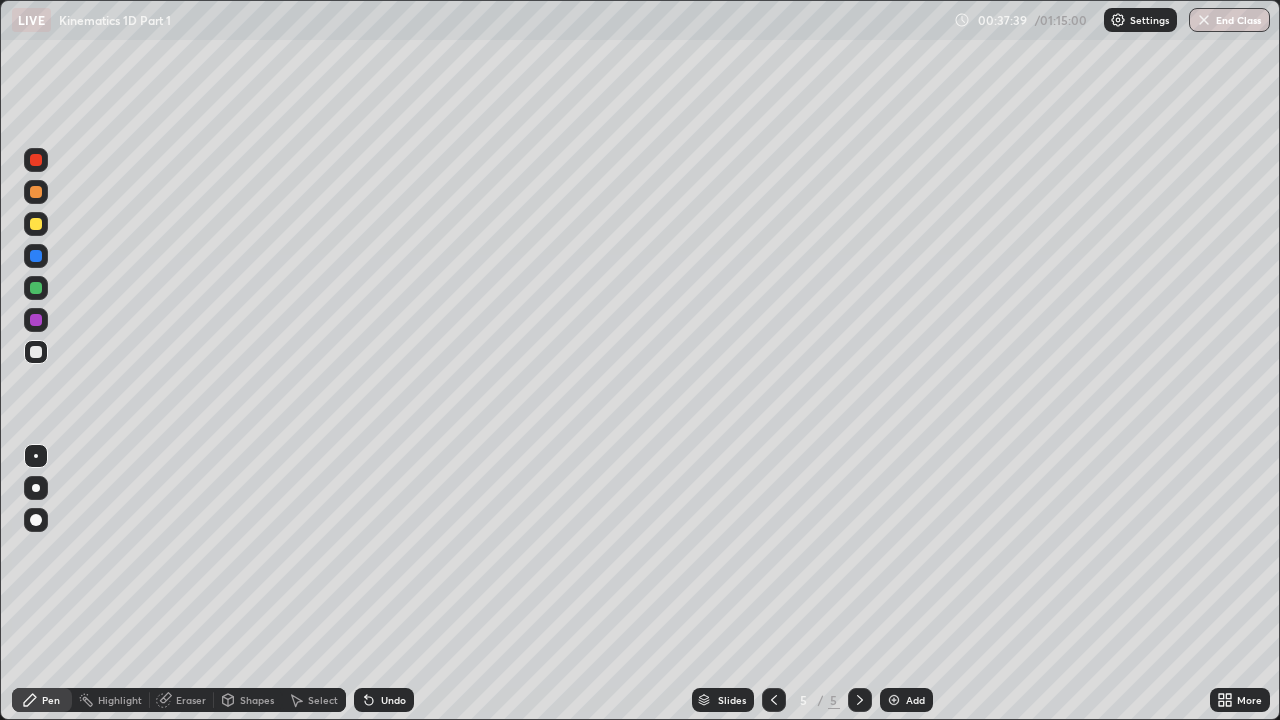 click on "Eraser" at bounding box center (182, 700) 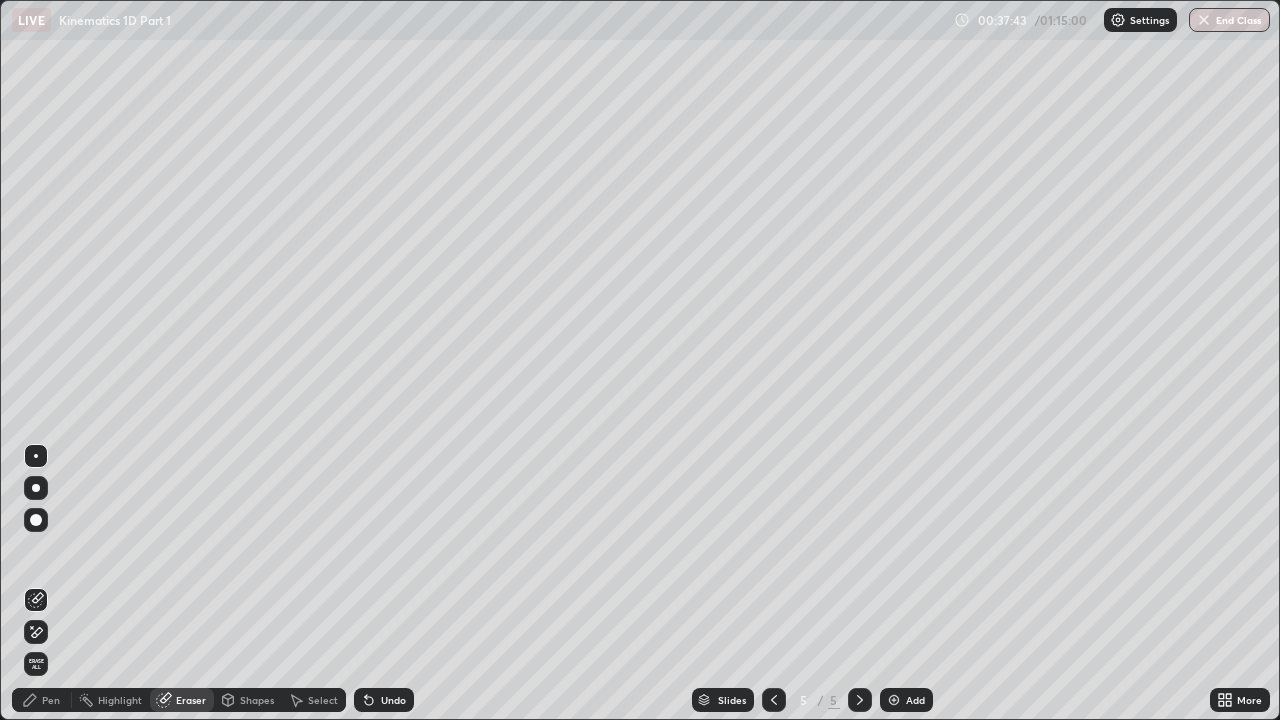 click 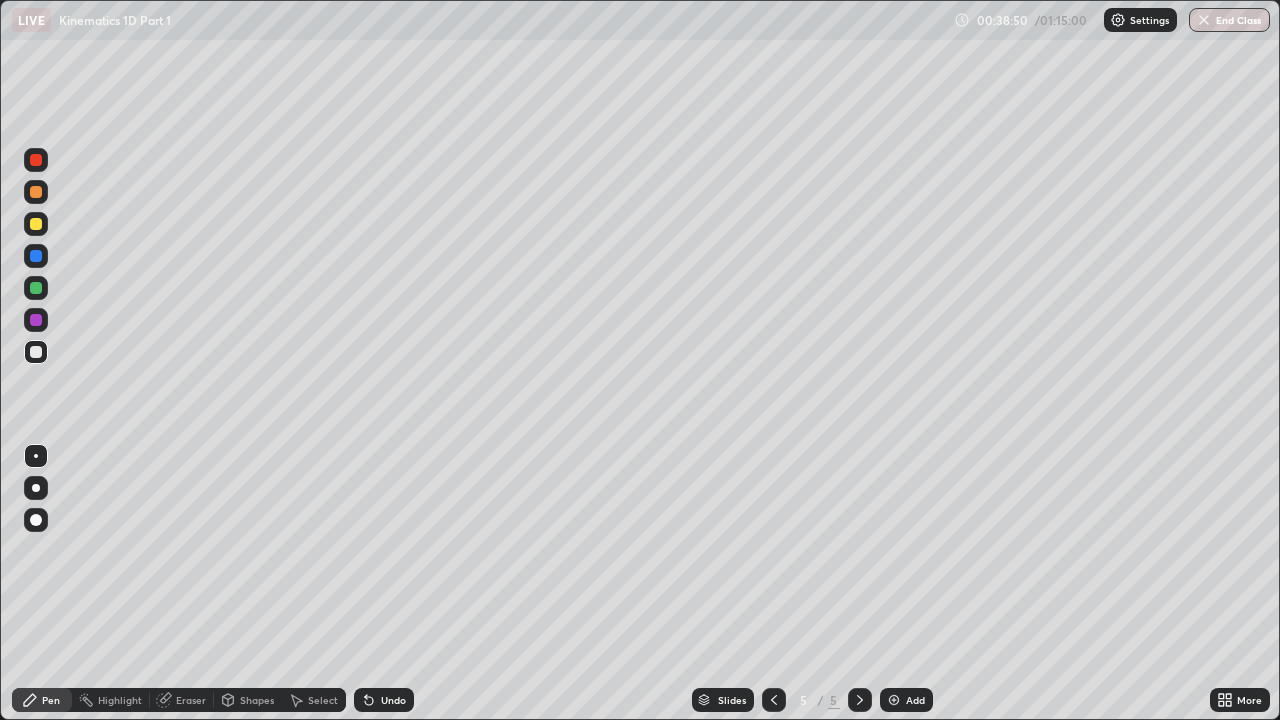 click at bounding box center (36, 224) 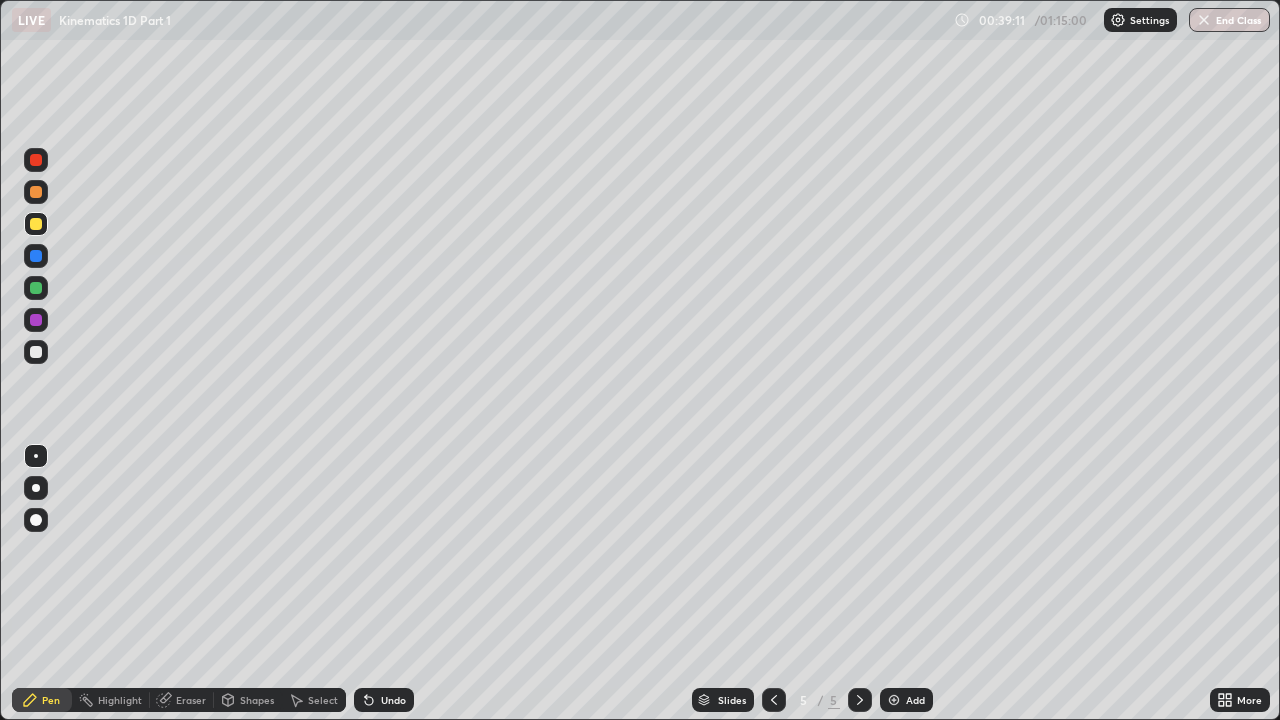 click at bounding box center (36, 352) 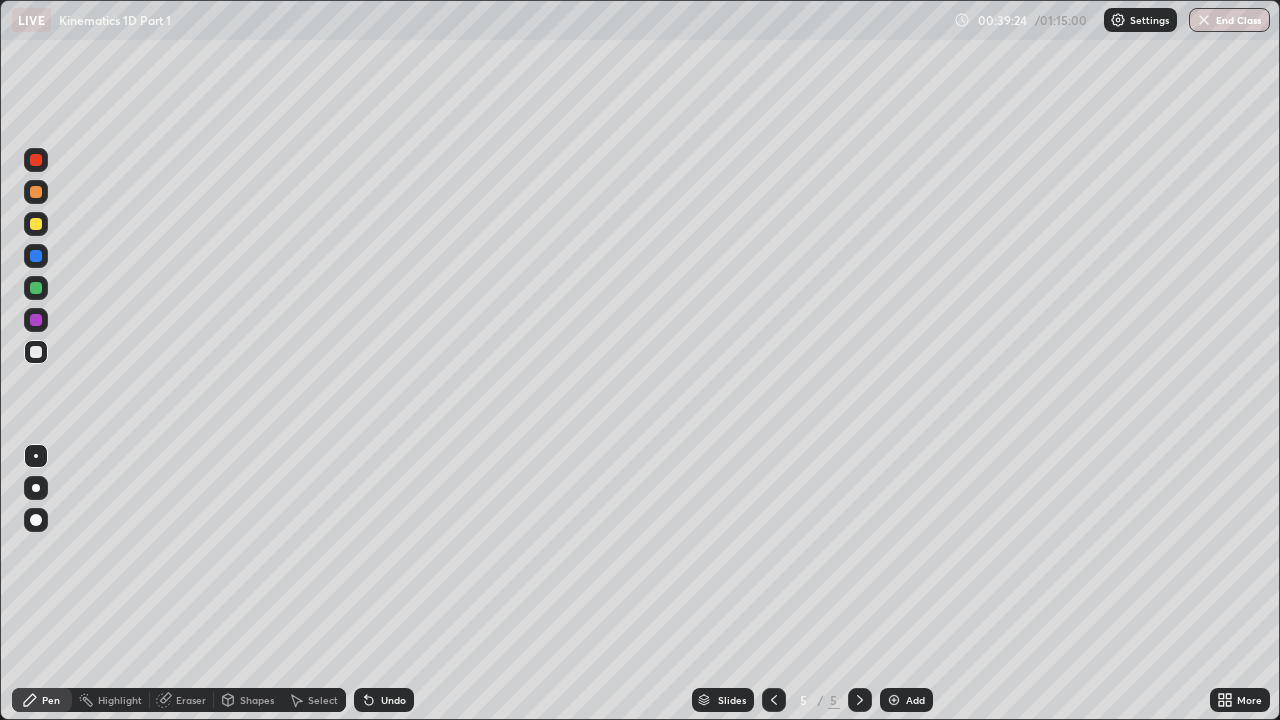 click at bounding box center (36, 224) 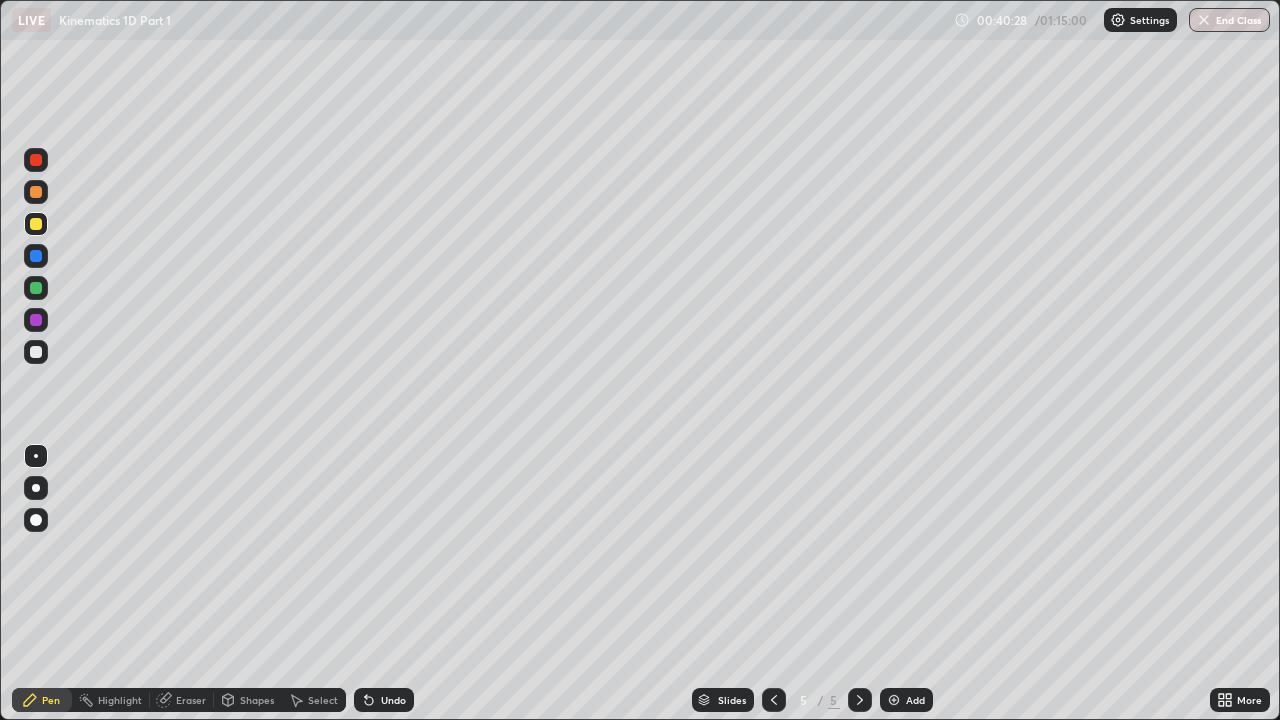 click at bounding box center [36, 352] 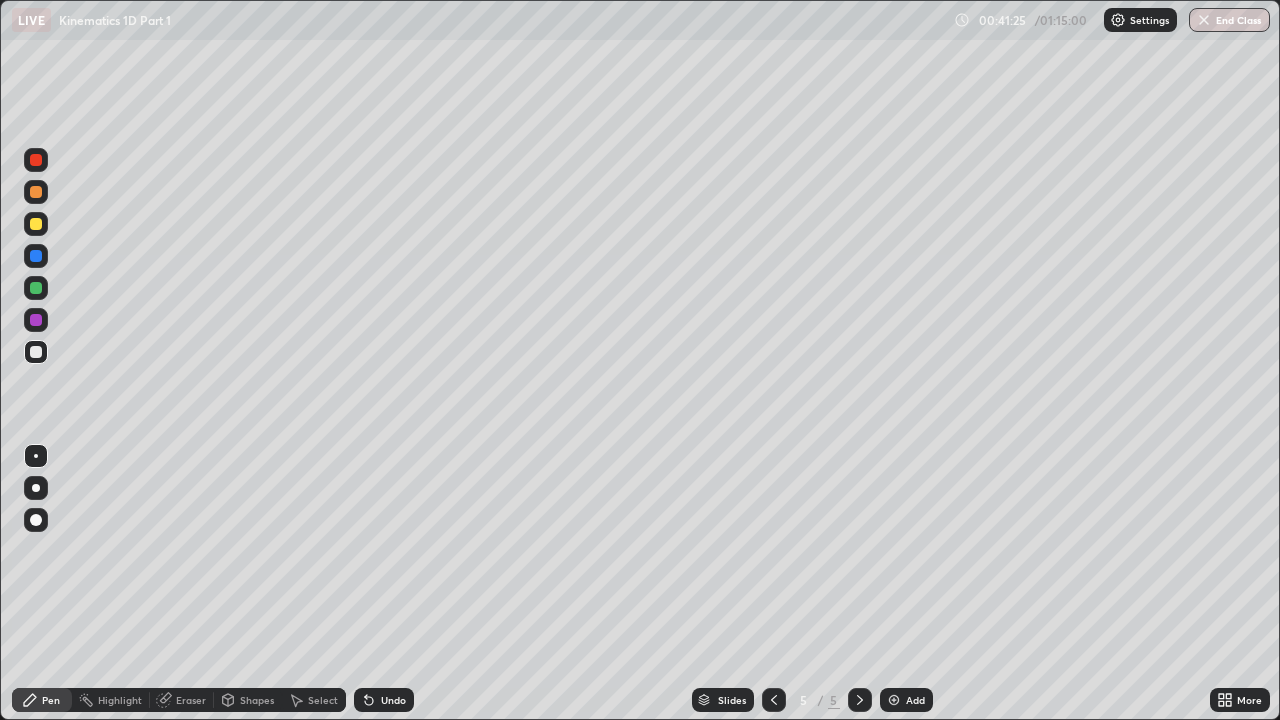 click on "Eraser" at bounding box center [191, 700] 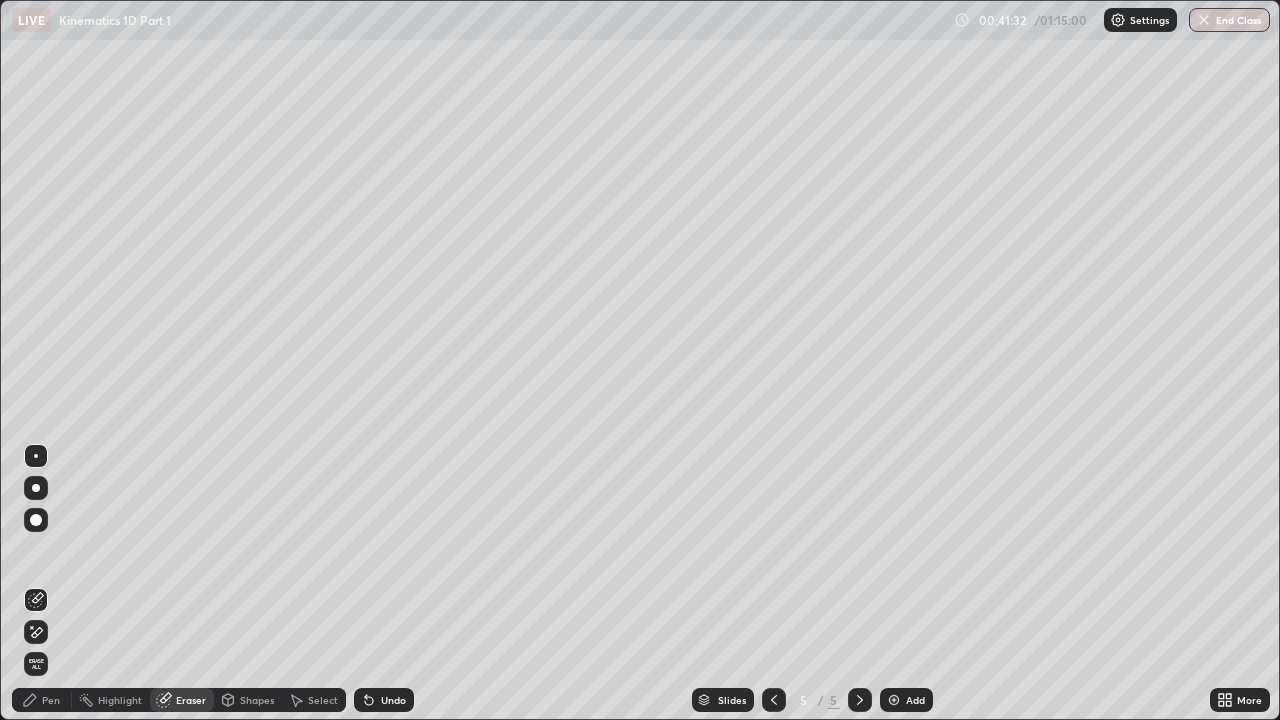 click on "Pen" at bounding box center [51, 700] 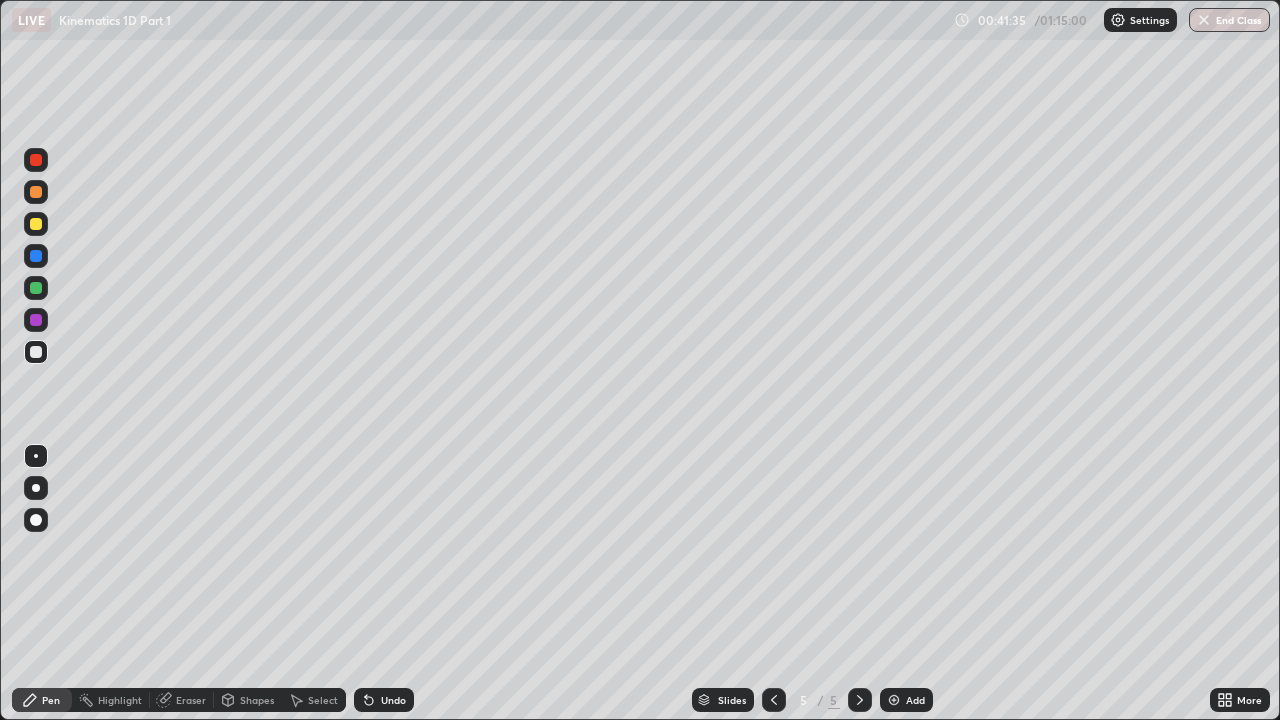 click on "Eraser" at bounding box center (191, 700) 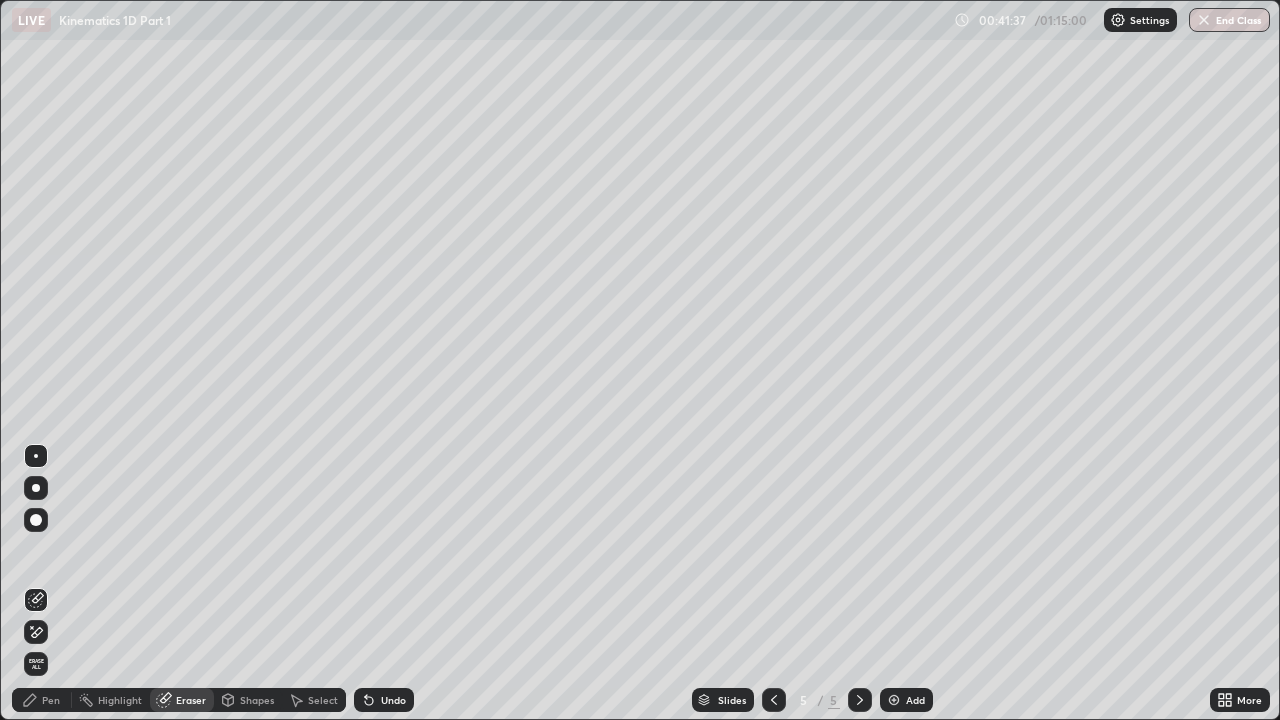 click on "Pen" at bounding box center (51, 700) 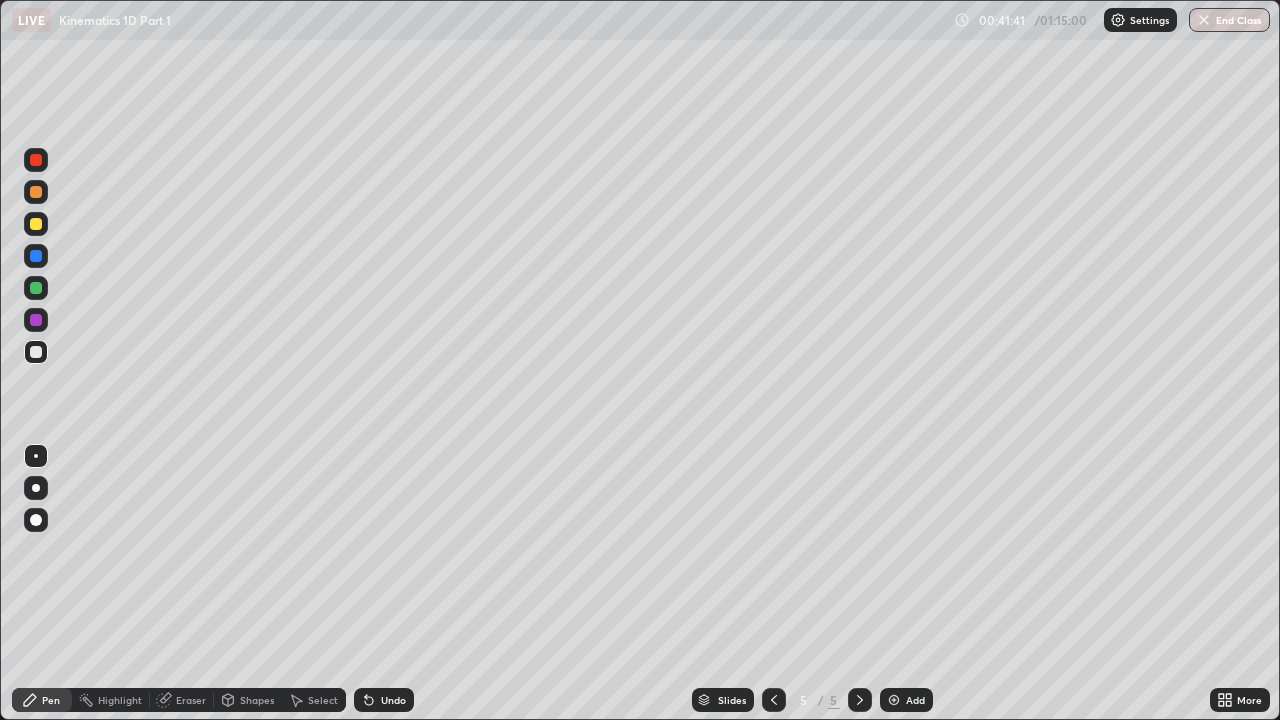 click on "Undo" at bounding box center [384, 700] 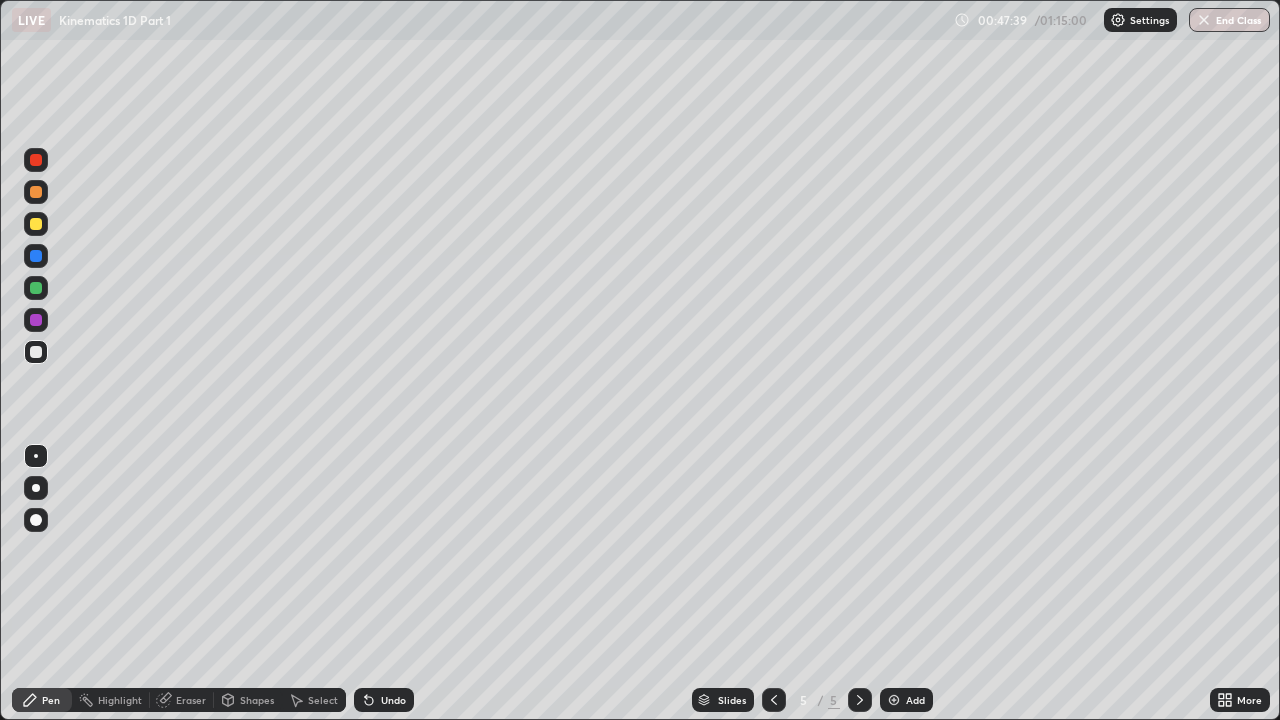 click at bounding box center (36, 224) 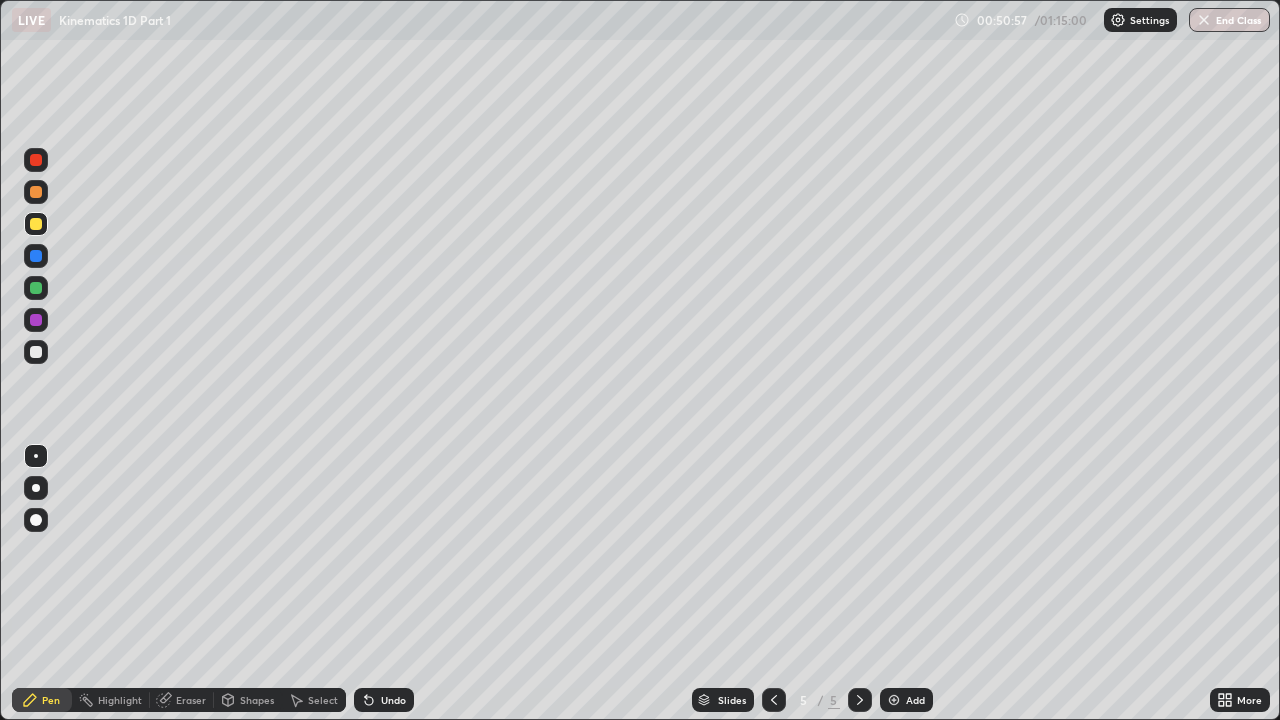 click on "Add" at bounding box center (915, 700) 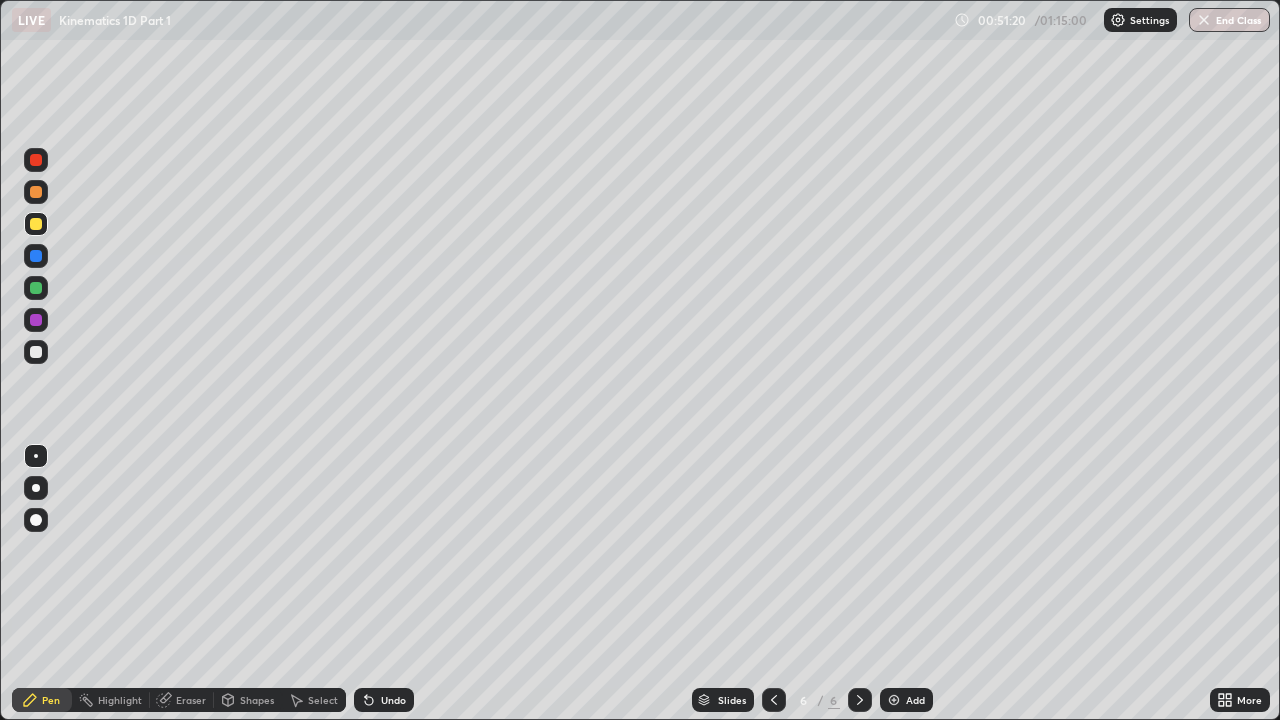 click on "Undo" at bounding box center [384, 700] 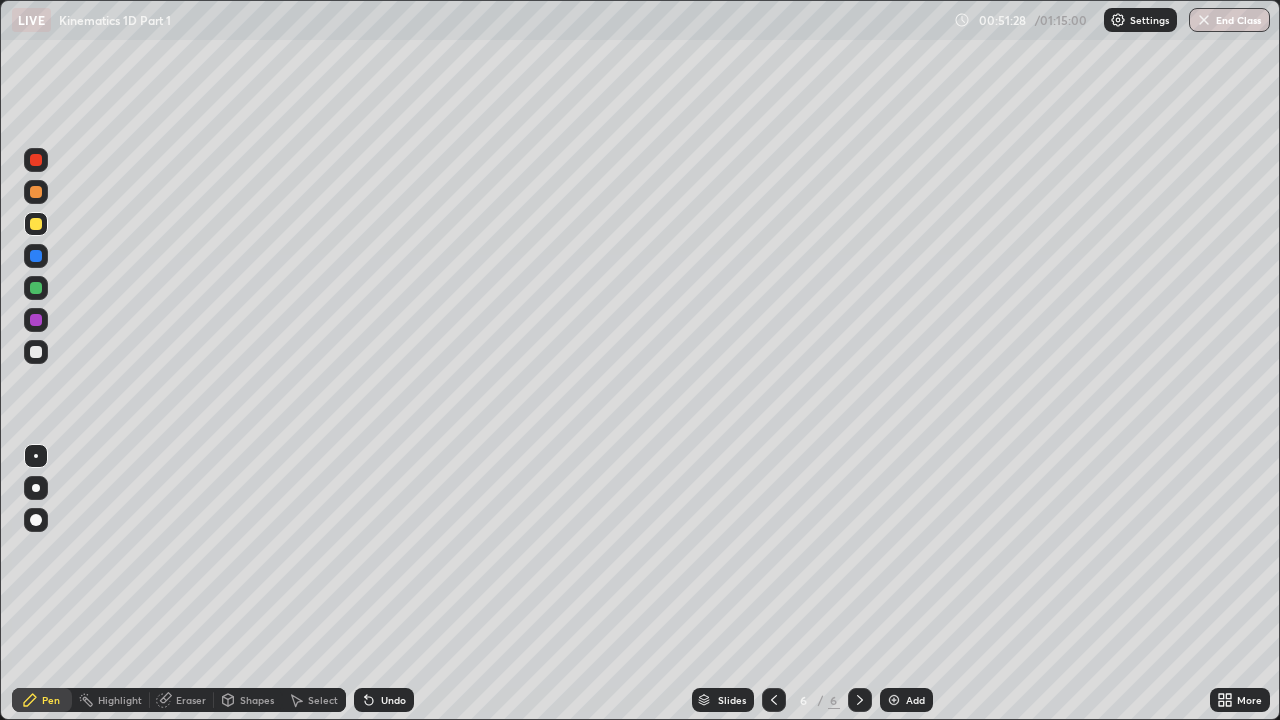 click at bounding box center [36, 352] 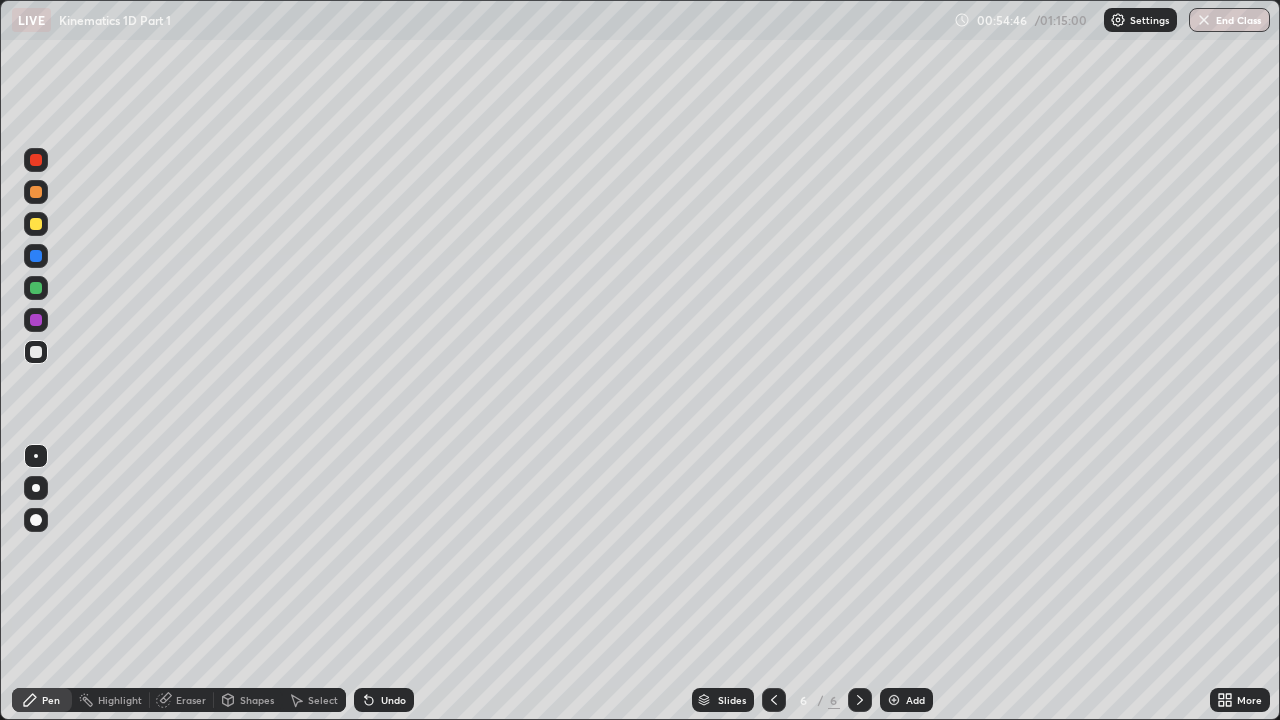 click on "Undo" at bounding box center [393, 700] 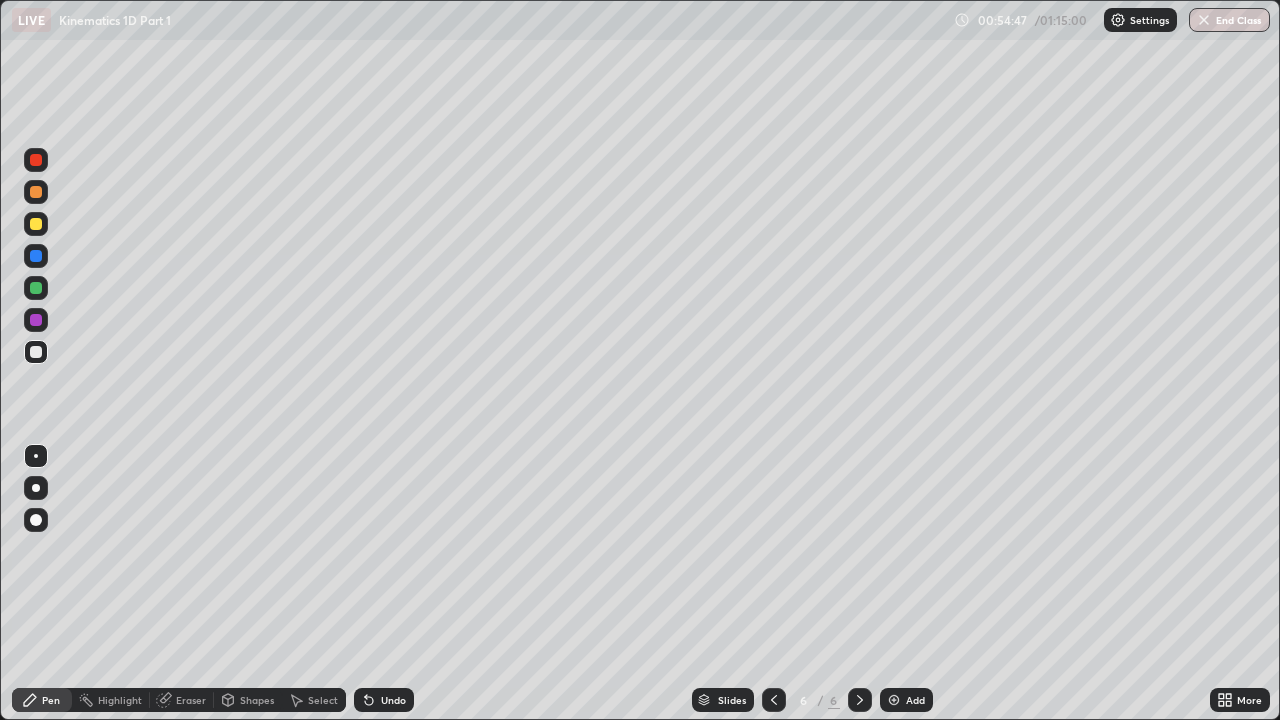 click on "Undo" at bounding box center [393, 700] 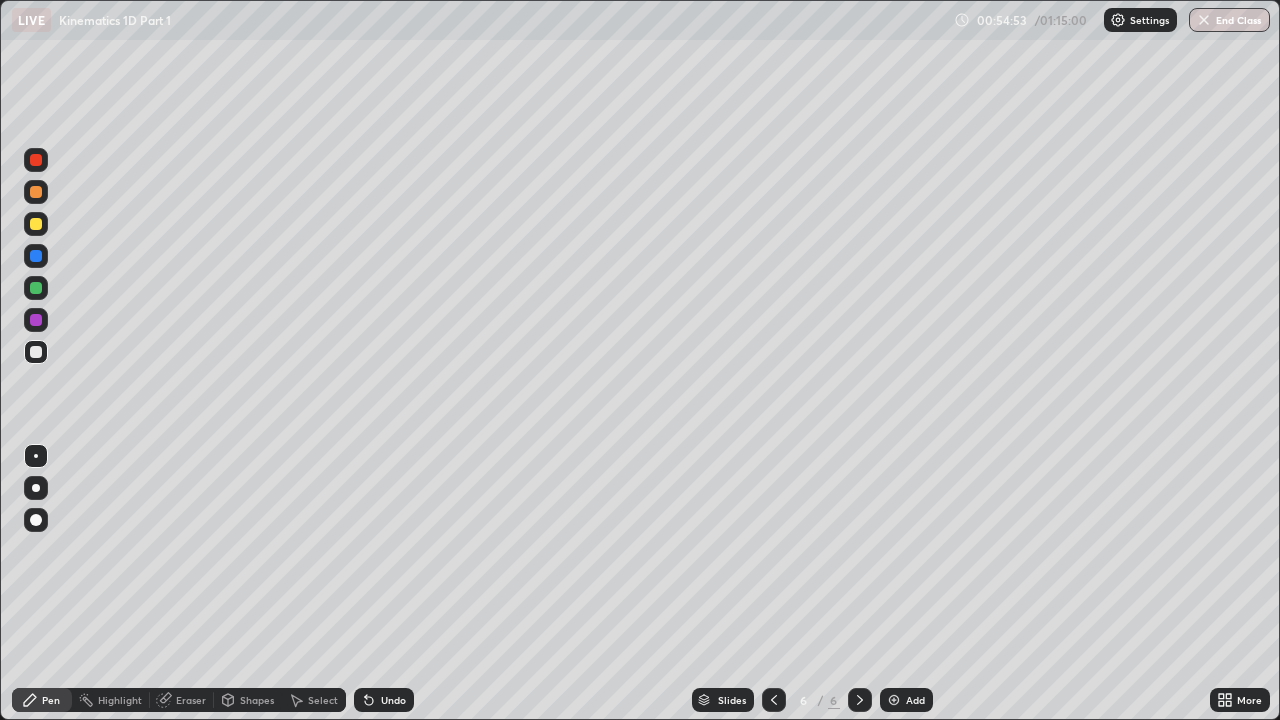click on "Undo" at bounding box center [393, 700] 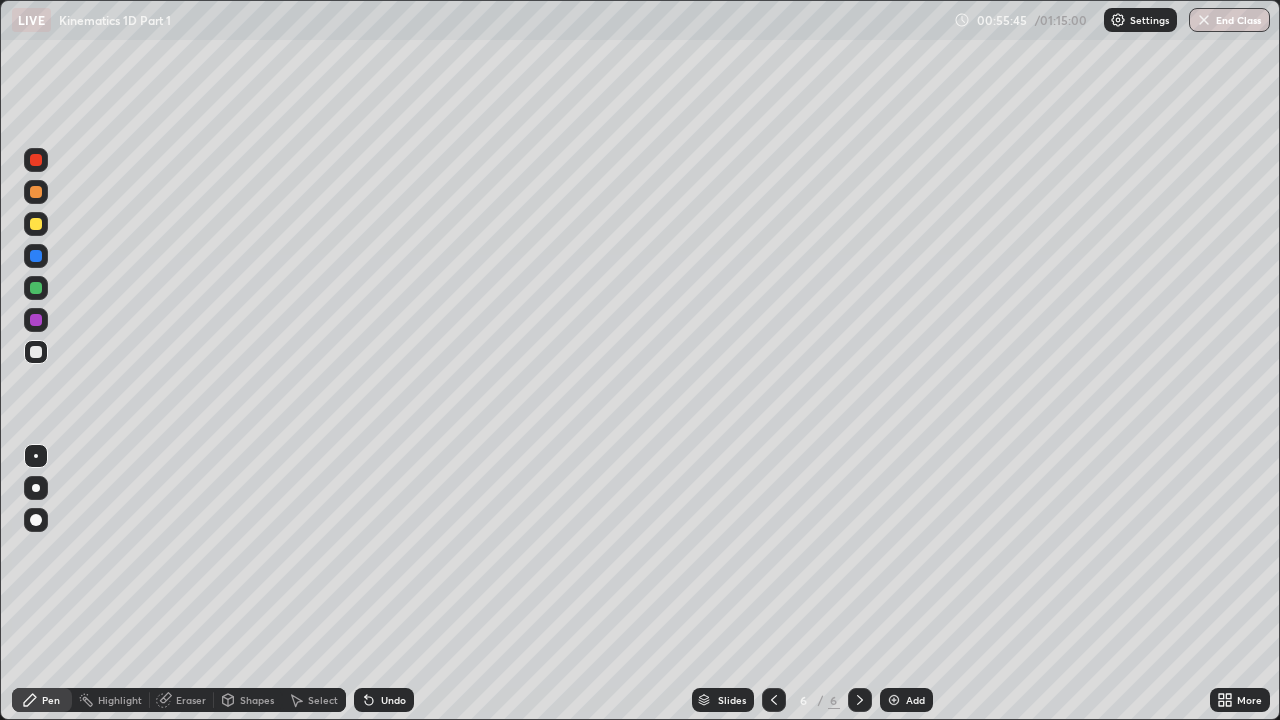 click at bounding box center [36, 288] 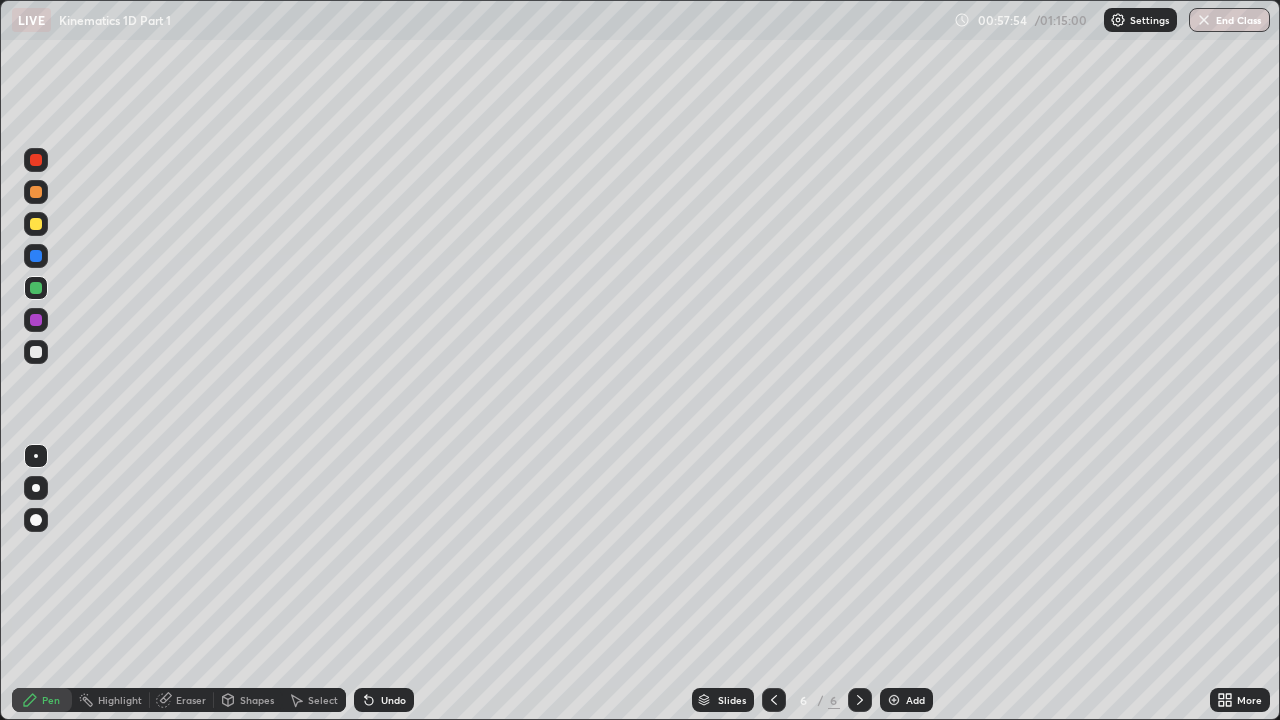 click on "Undo" at bounding box center [393, 700] 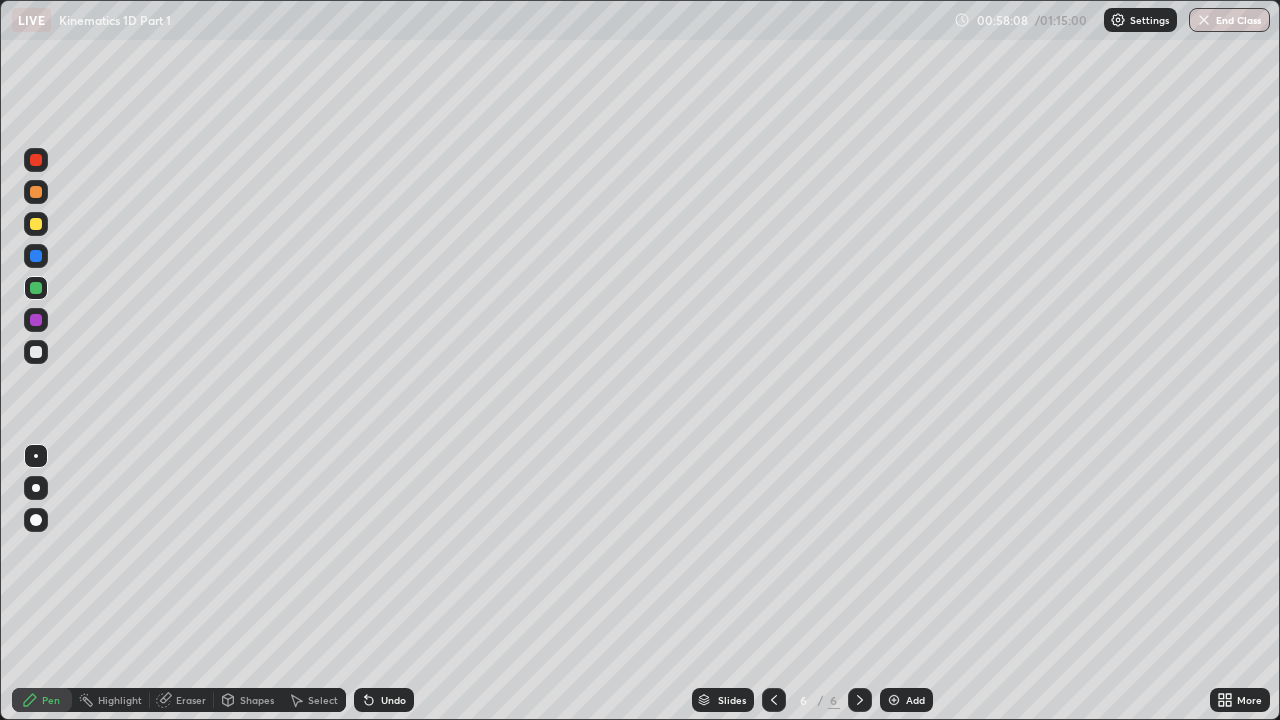 click at bounding box center (36, 352) 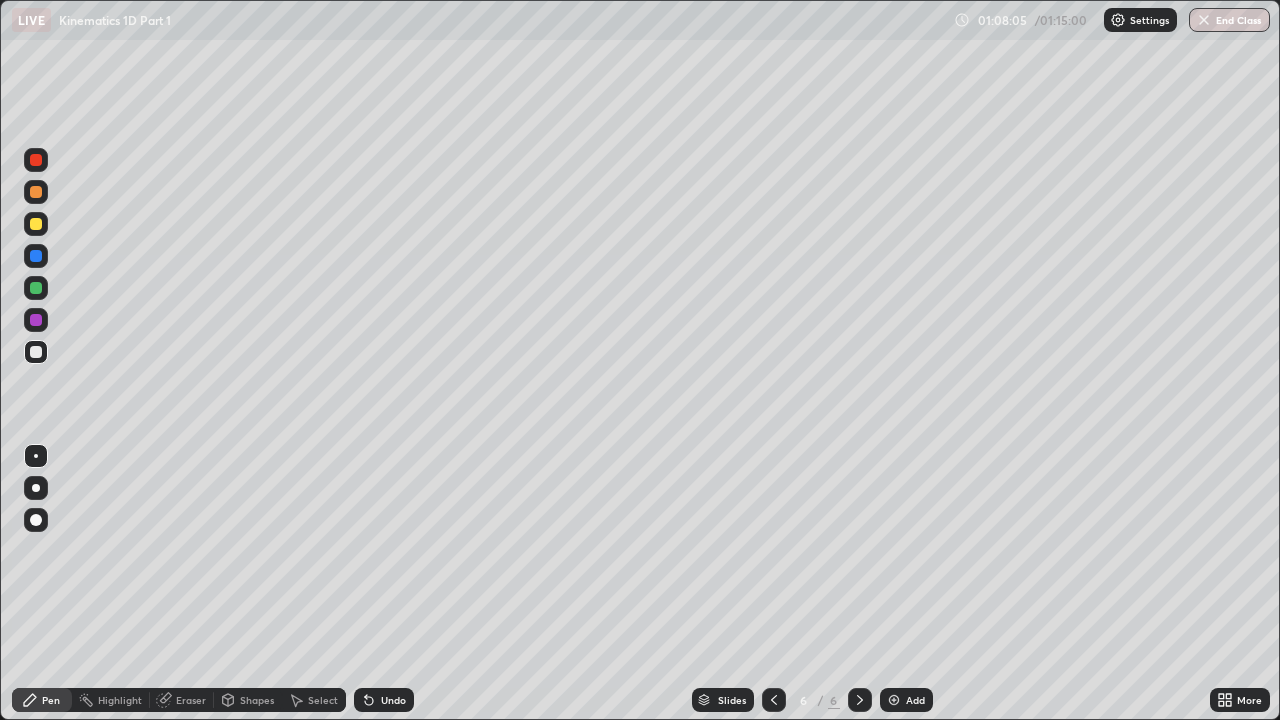 click on "Undo" at bounding box center [393, 700] 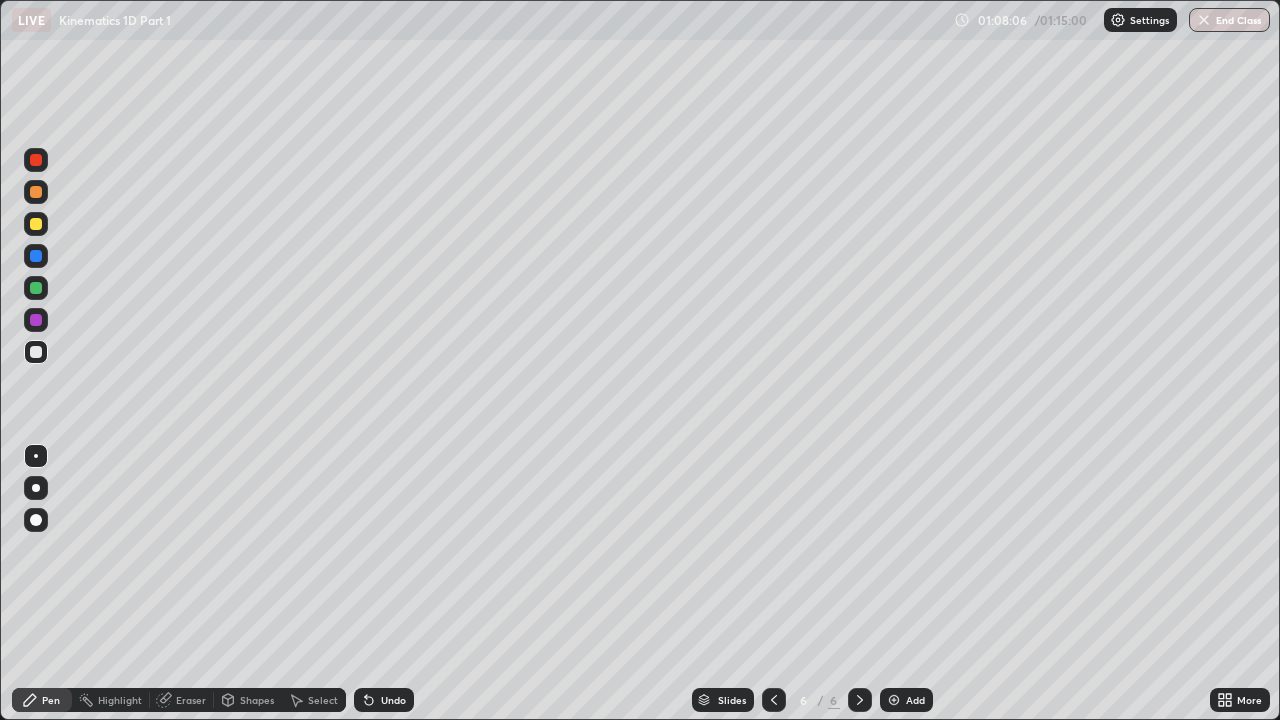 click on "Undo" at bounding box center [393, 700] 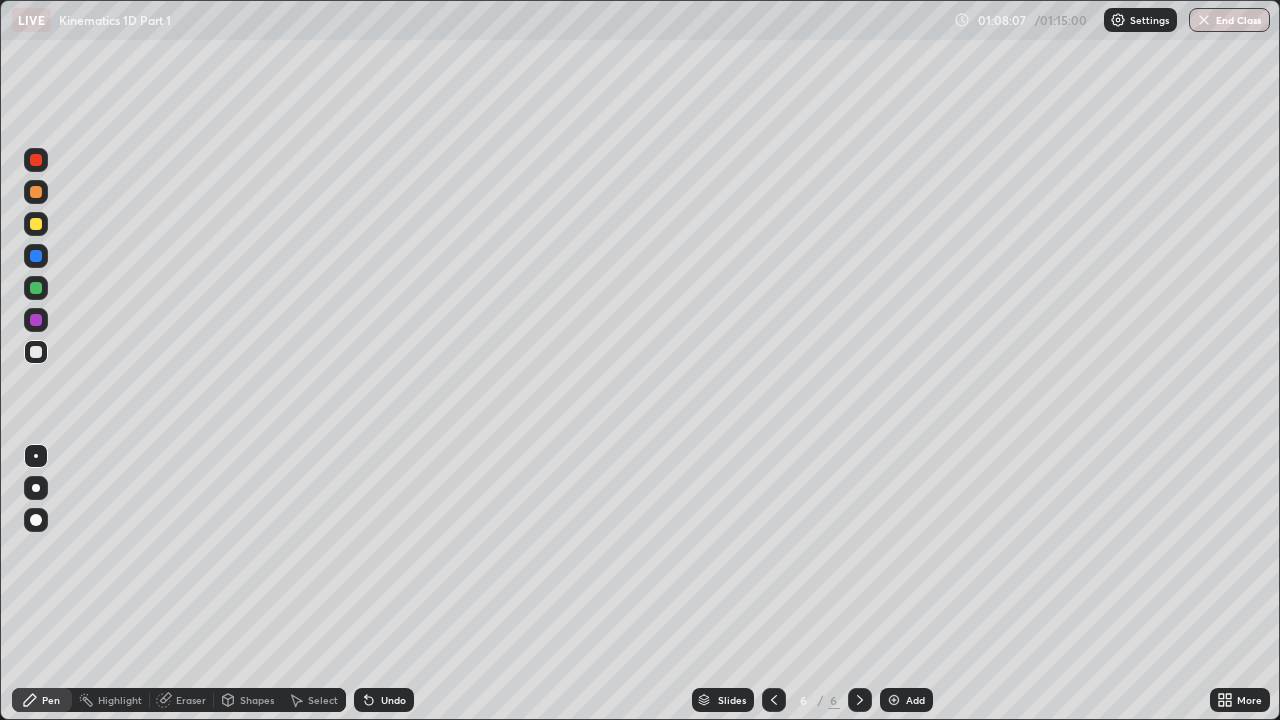 click on "Undo" at bounding box center [393, 700] 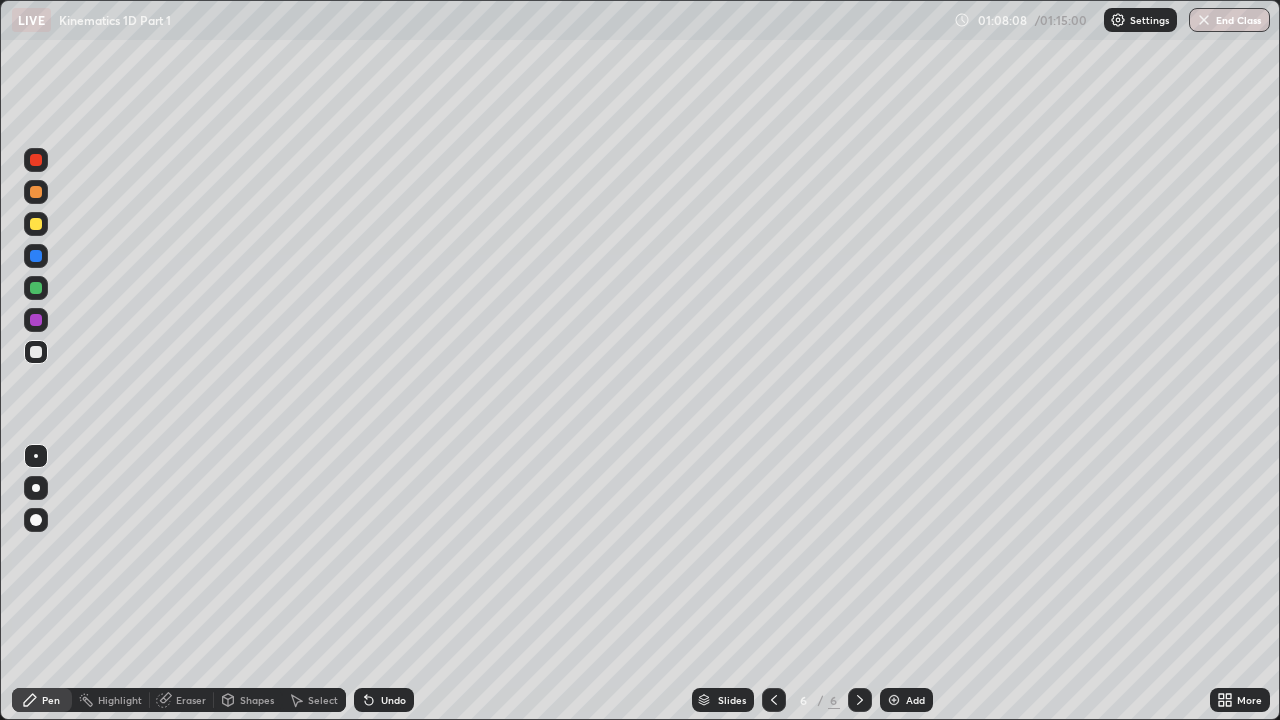 click on "Undo" at bounding box center (384, 700) 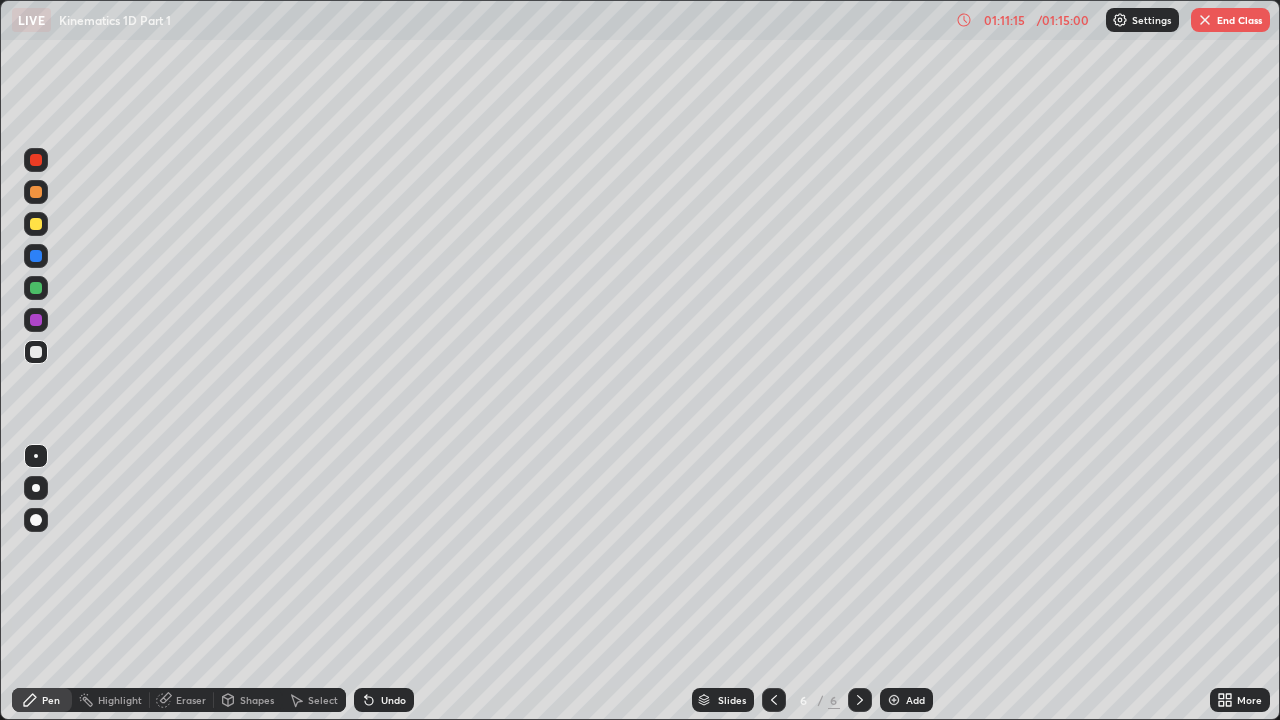 click on "End Class" at bounding box center [1230, 20] 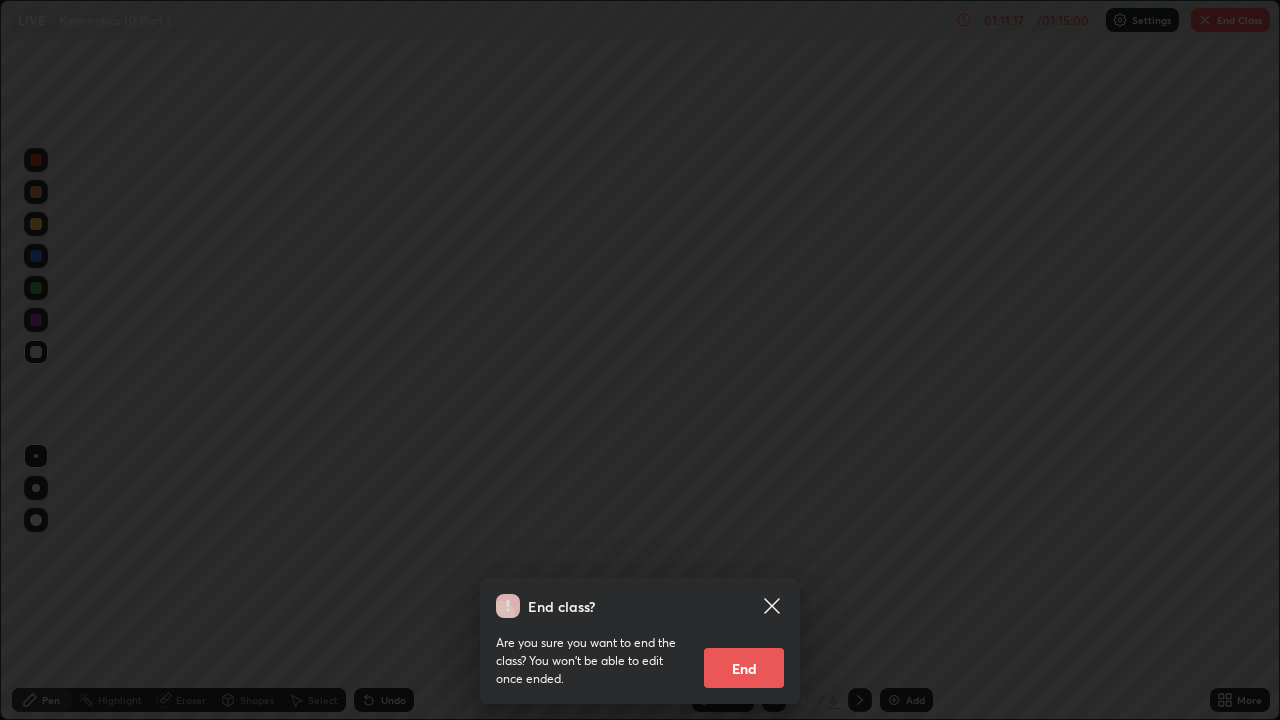 click on "End class? Are you sure you want to end the class? You won’t be able to edit once ended. End" at bounding box center (640, 360) 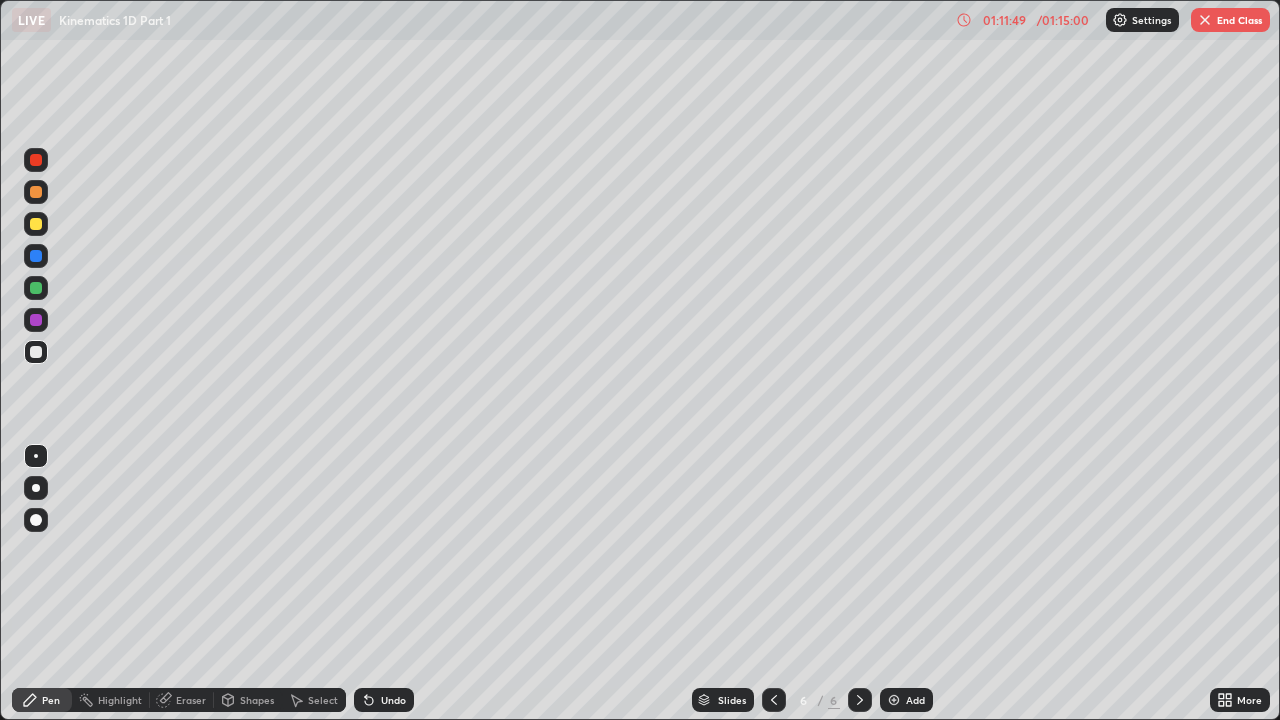 click on "End Class" at bounding box center (1230, 20) 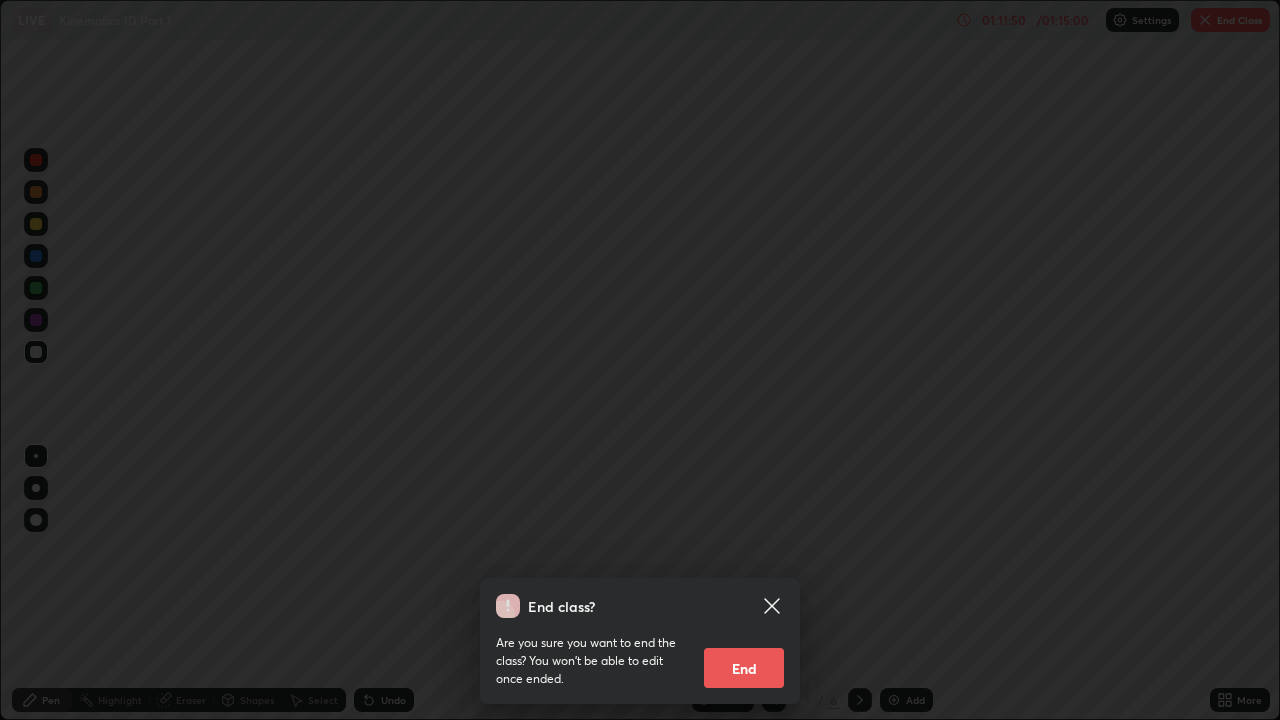 click on "End" at bounding box center (744, 668) 